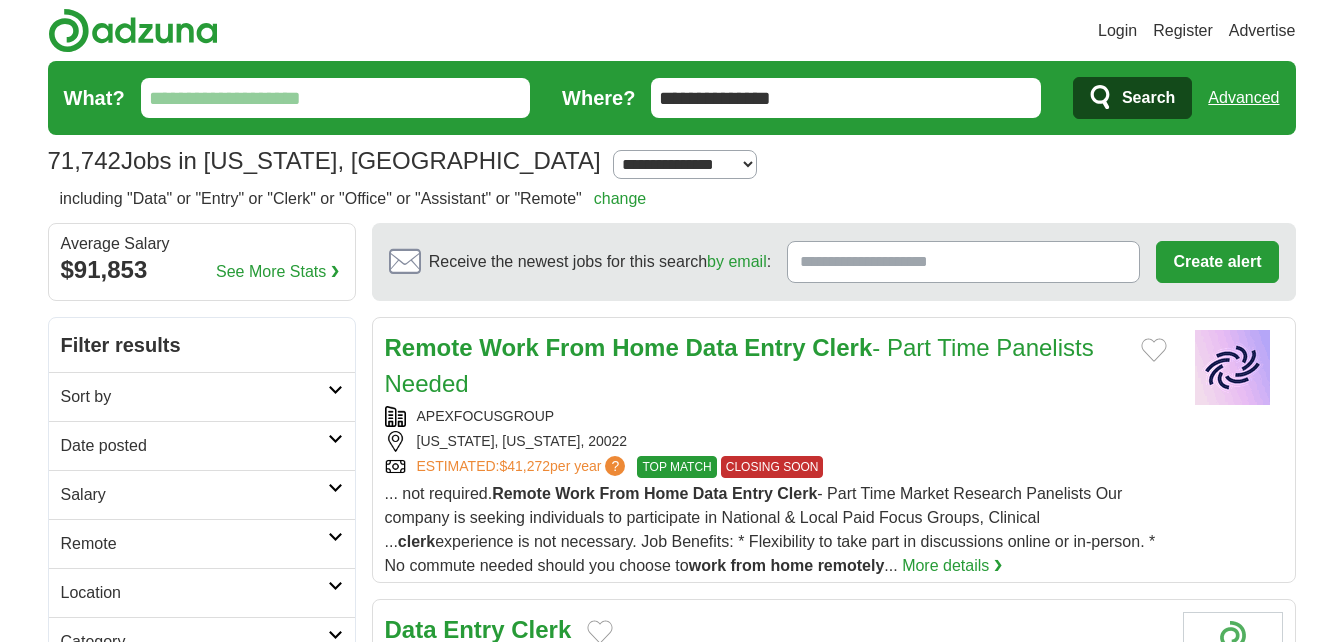 scroll, scrollTop: 0, scrollLeft: 0, axis: both 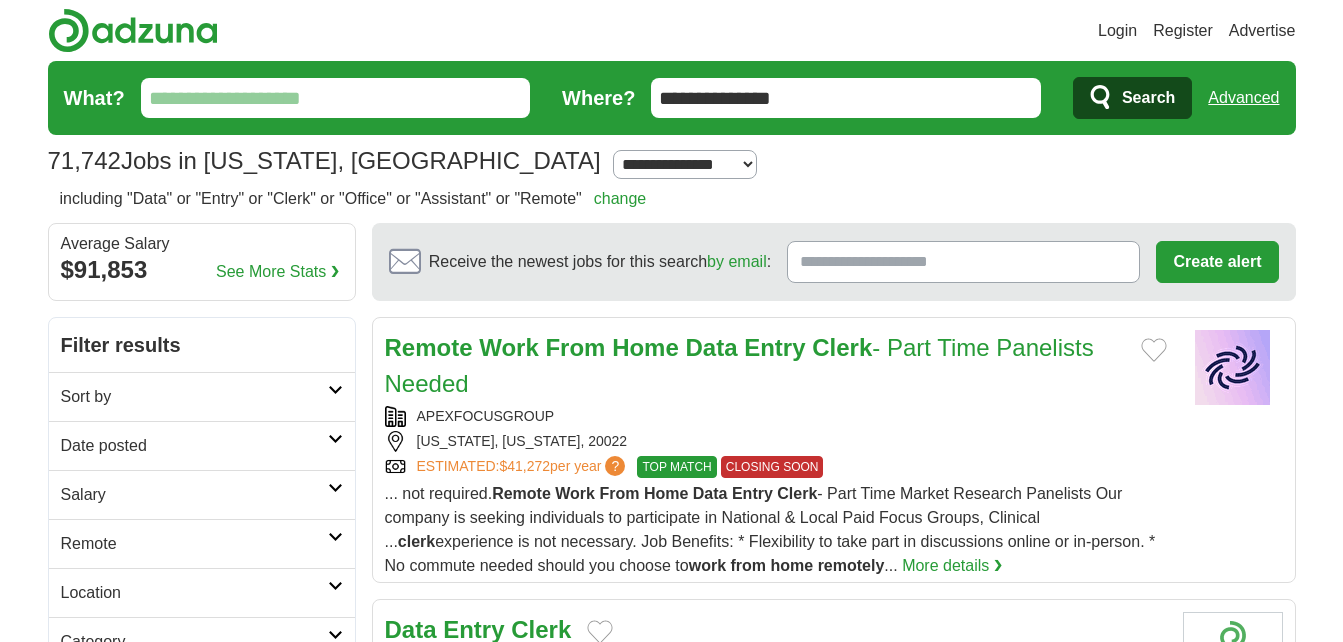 click on "What?" at bounding box center (336, 98) 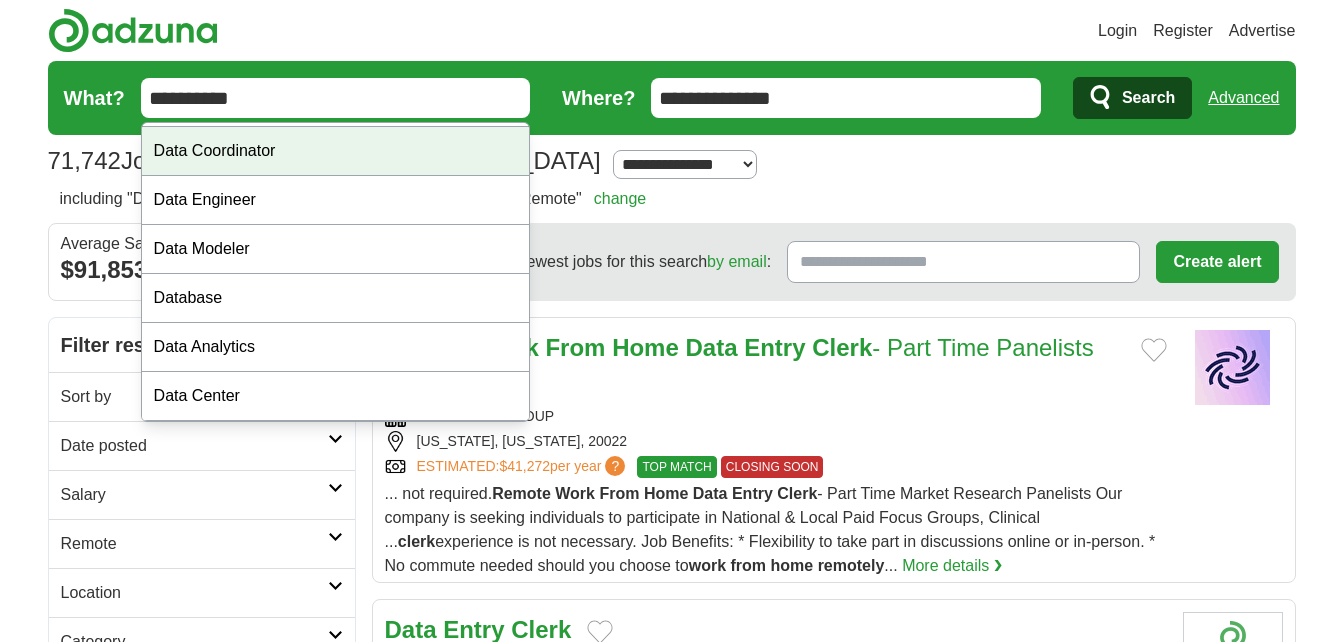 scroll, scrollTop: 0, scrollLeft: 0, axis: both 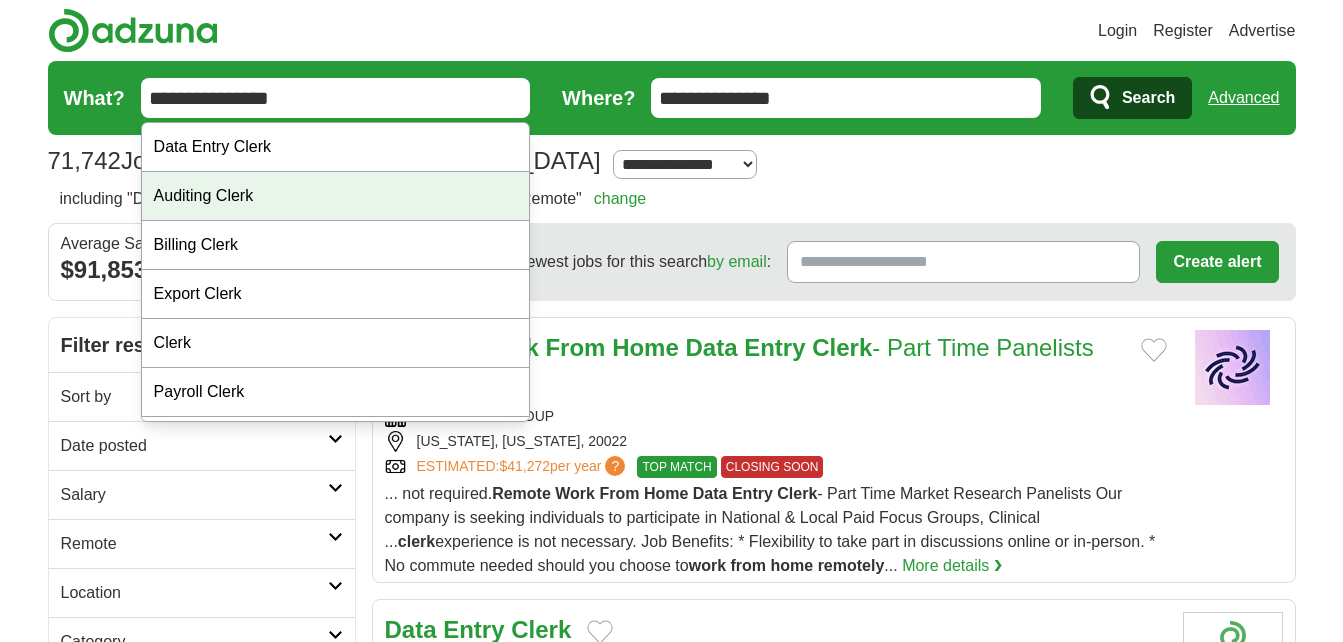 type on "**********" 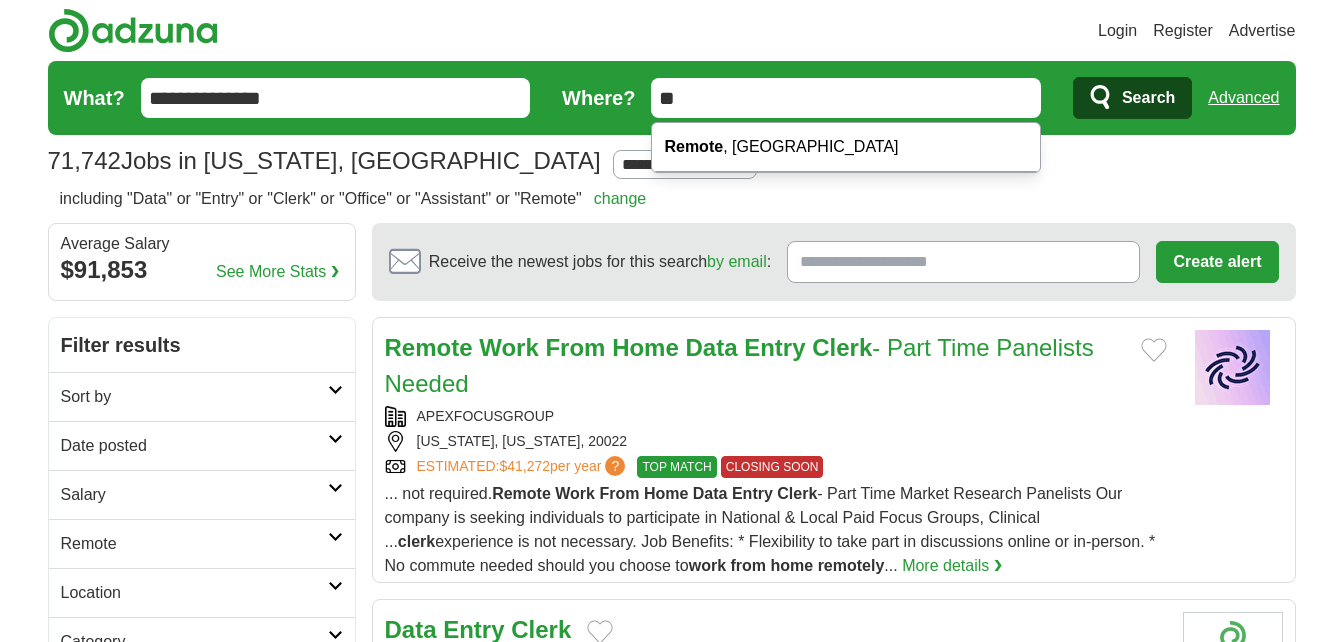 type on "*" 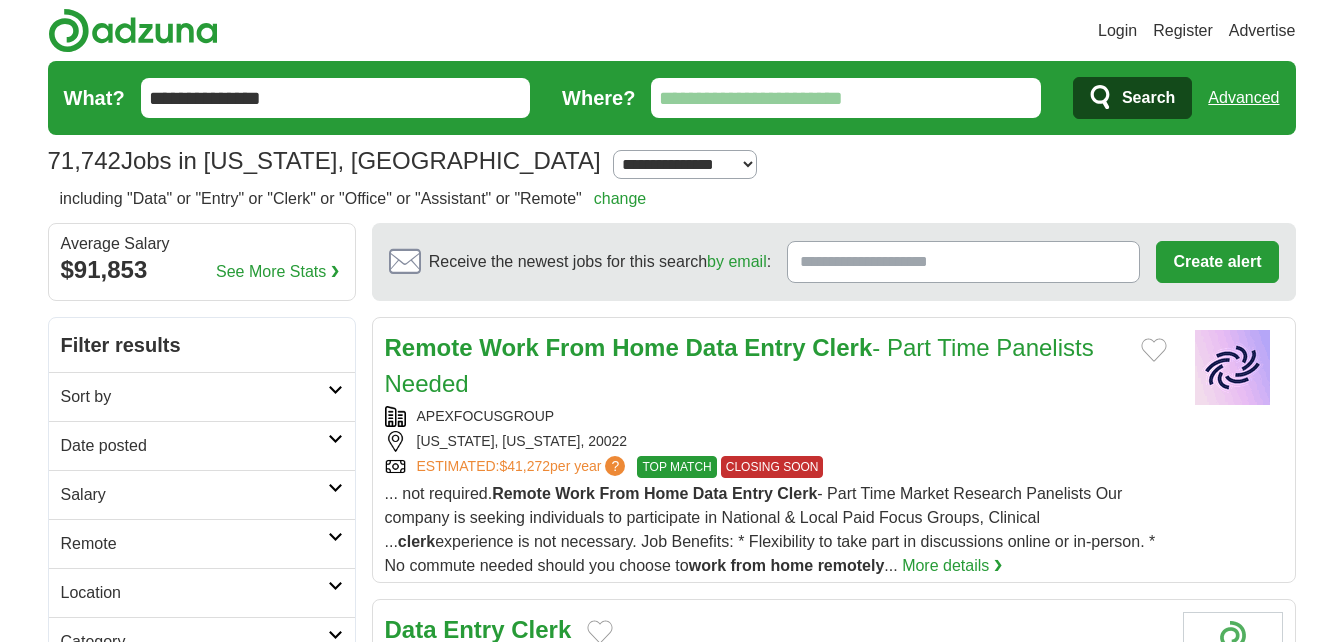 type 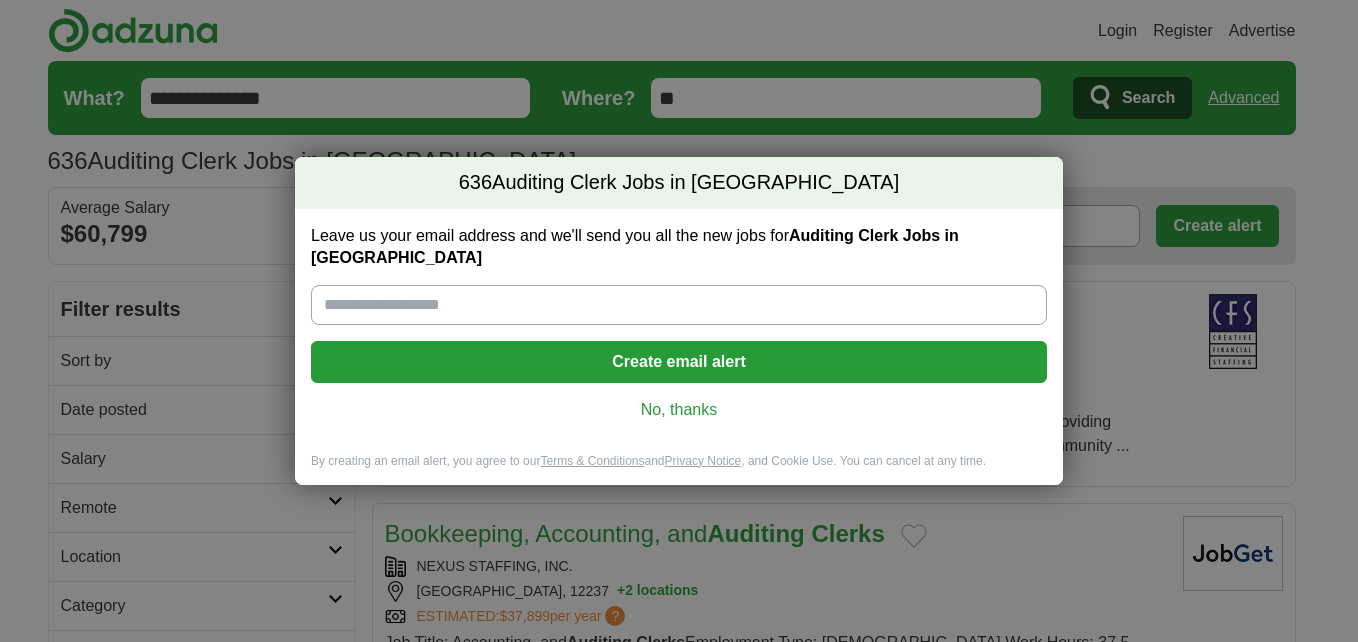 scroll, scrollTop: 0, scrollLeft: 0, axis: both 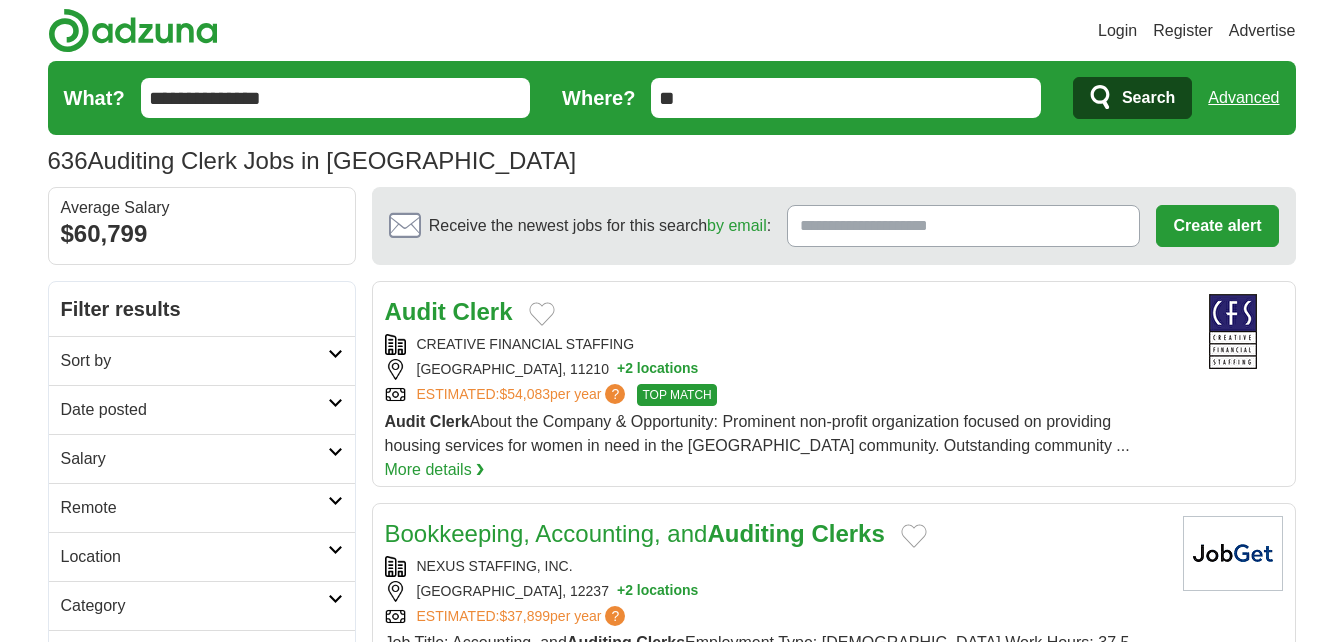 click on "**********" at bounding box center (336, 98) 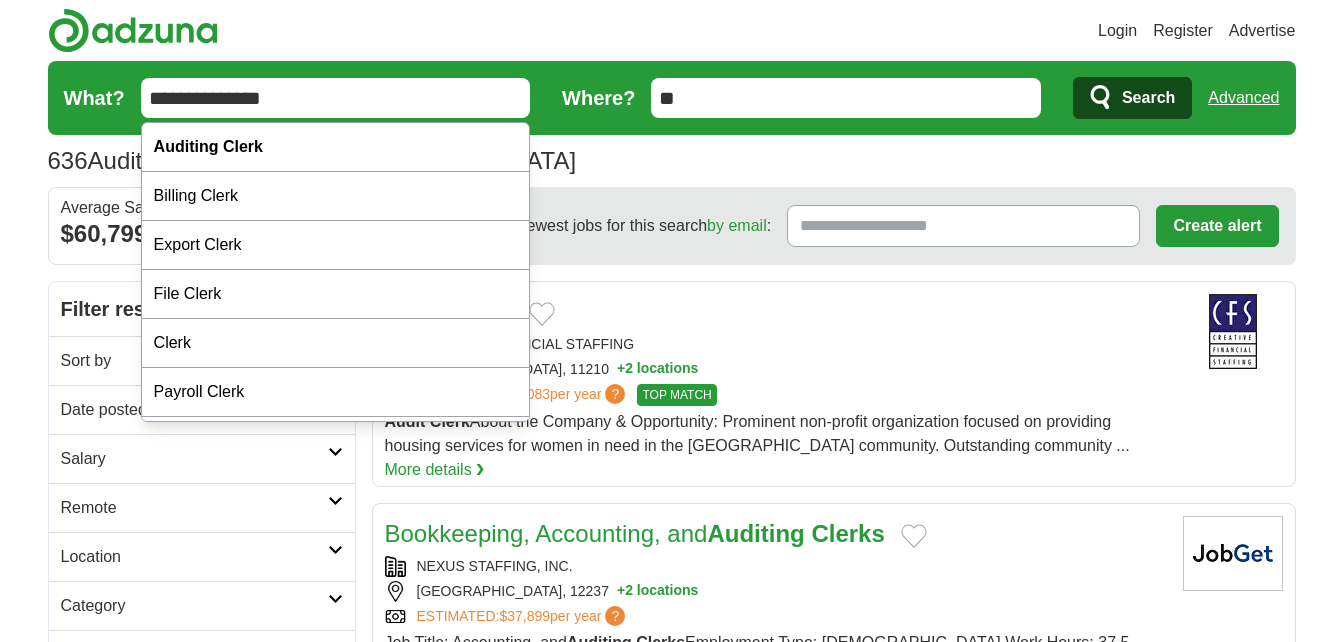 click on "**********" at bounding box center [336, 98] 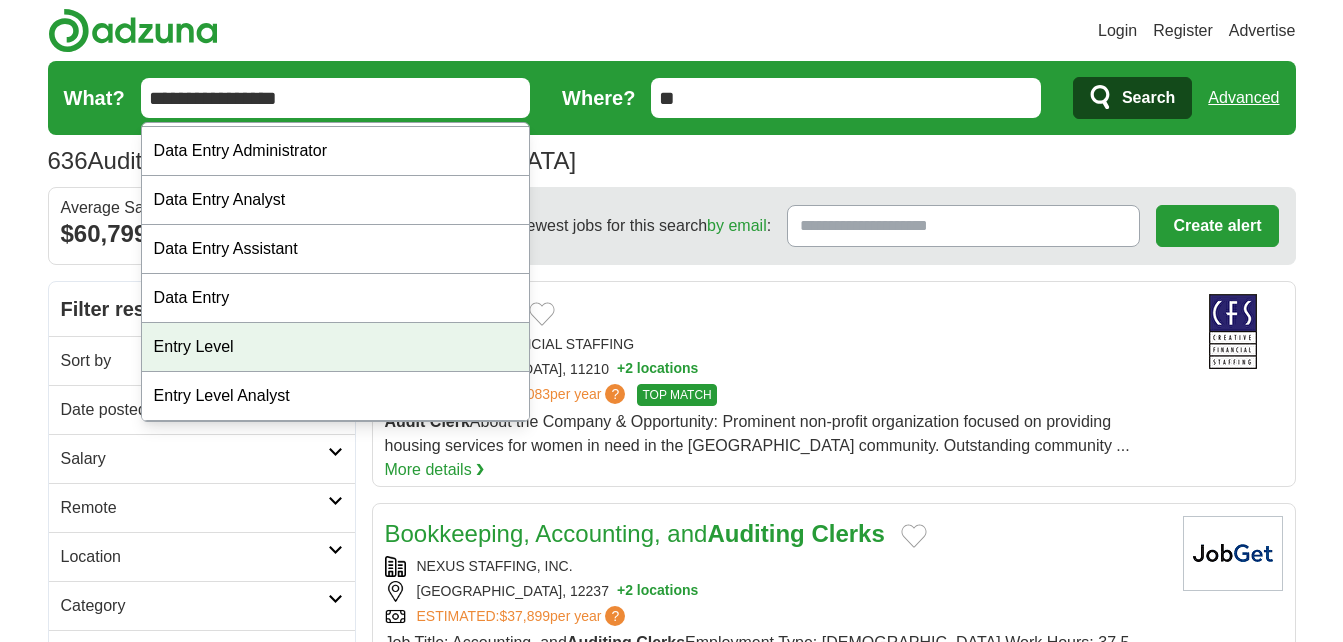 scroll, scrollTop: 0, scrollLeft: 0, axis: both 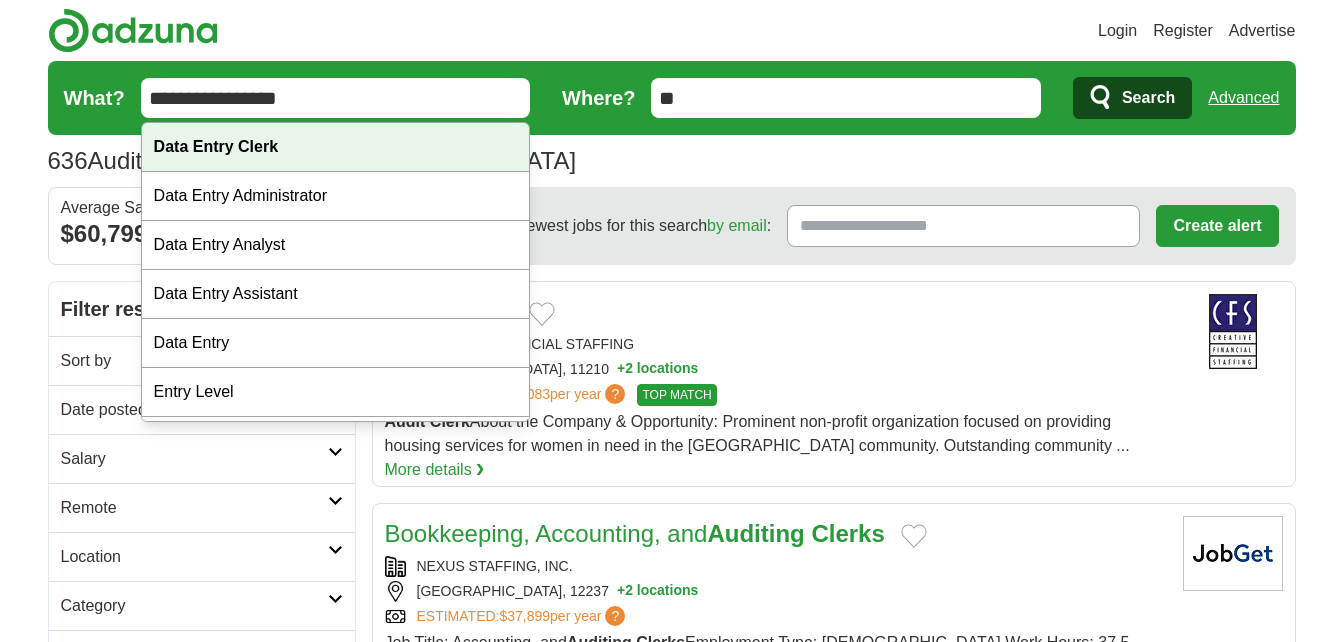 click on "Data Entry Clerk" at bounding box center [216, 146] 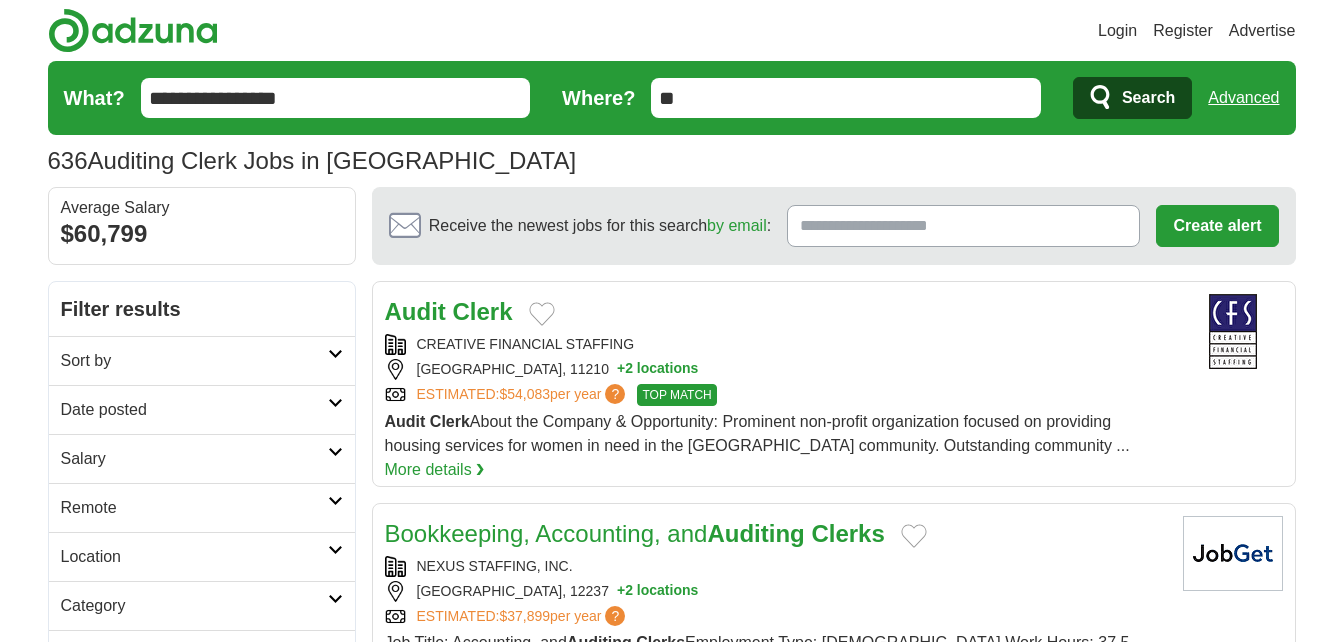 click on "Search" at bounding box center (1148, 98) 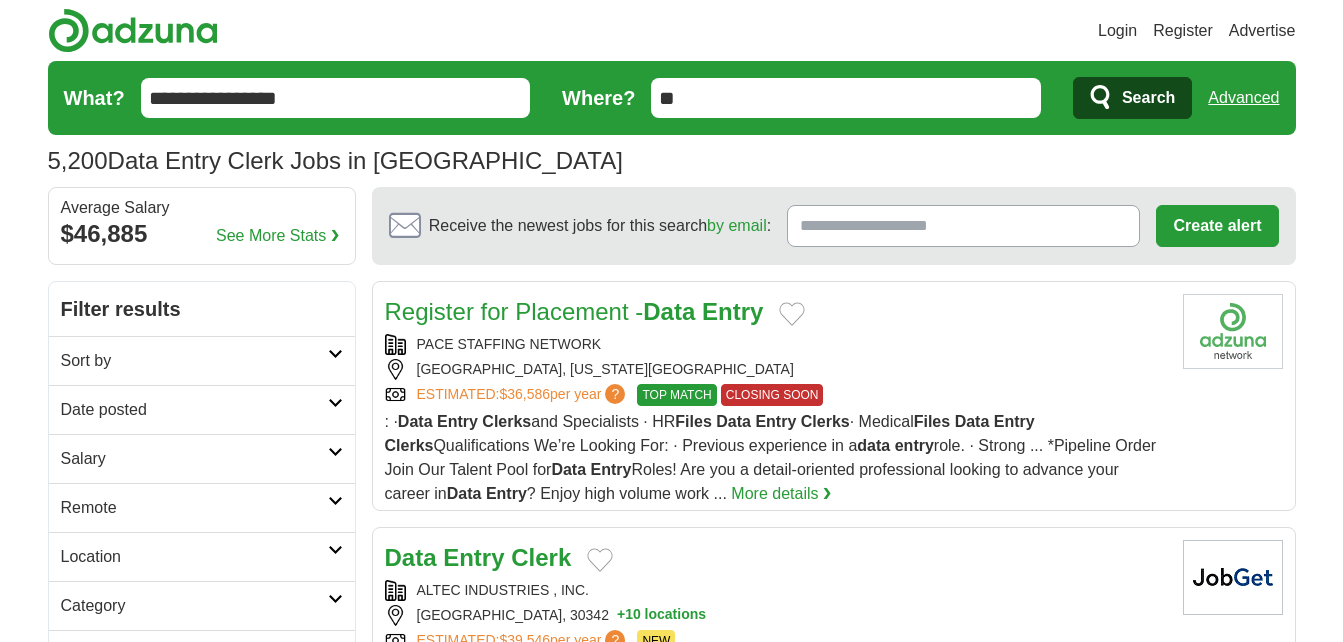 scroll, scrollTop: 0, scrollLeft: 0, axis: both 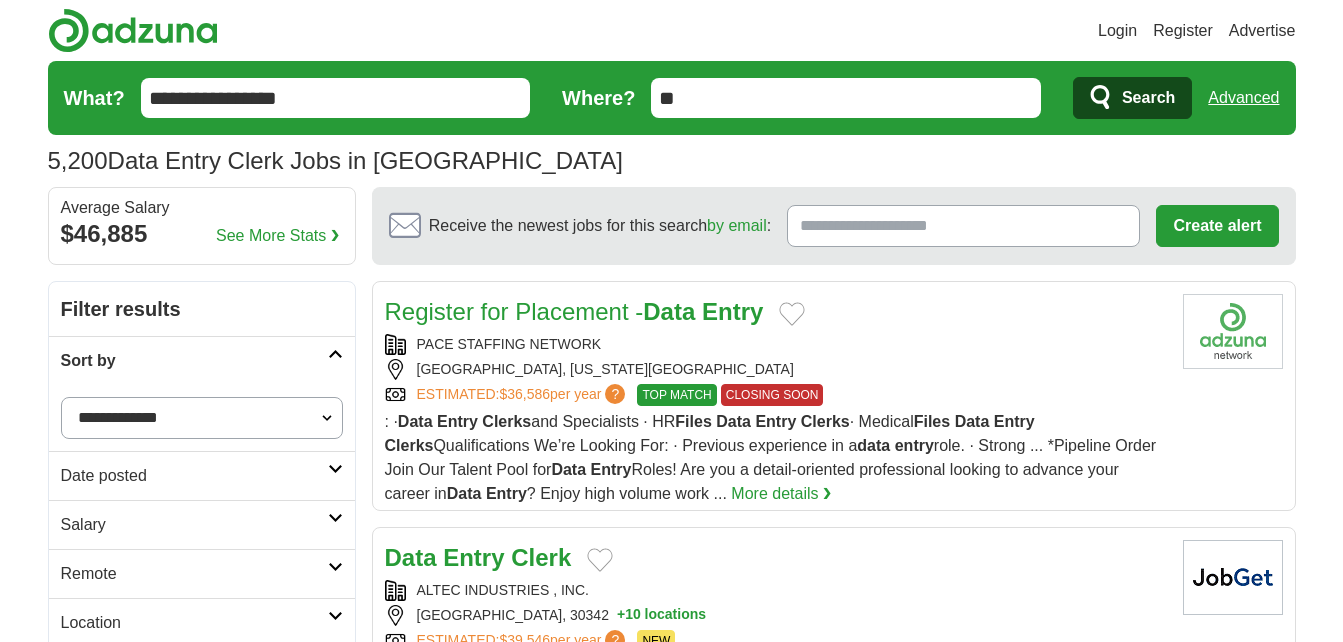 click on "**********" at bounding box center (202, 418) 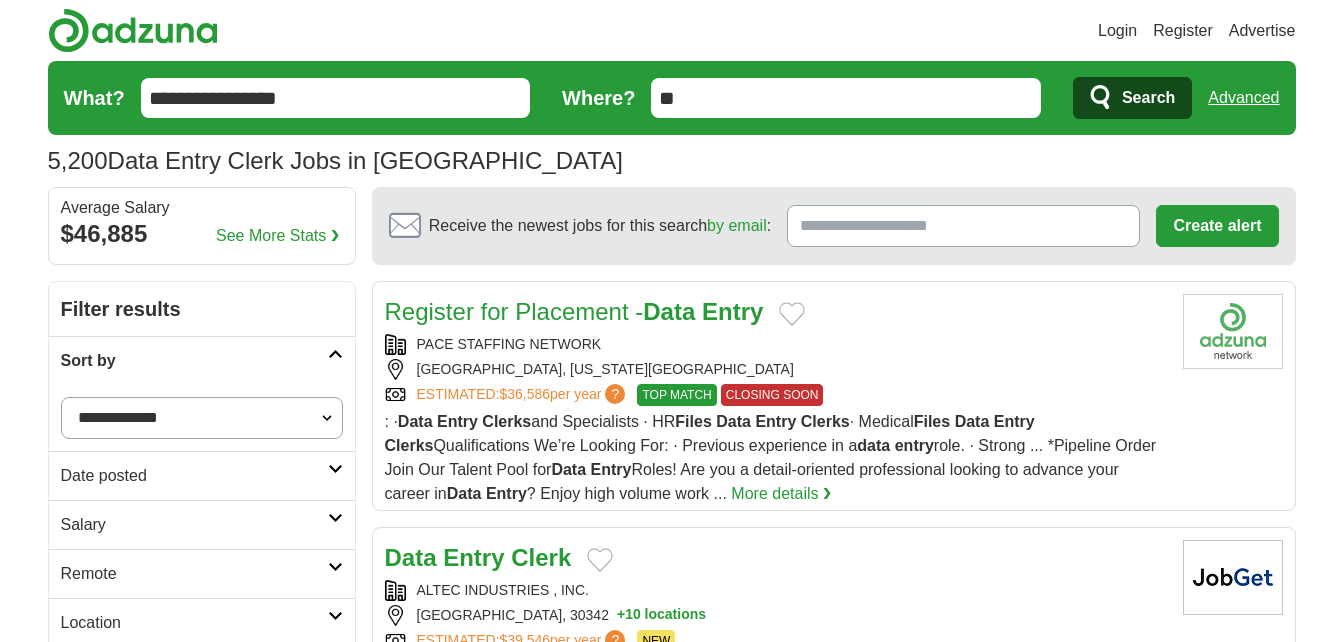 select on "**********" 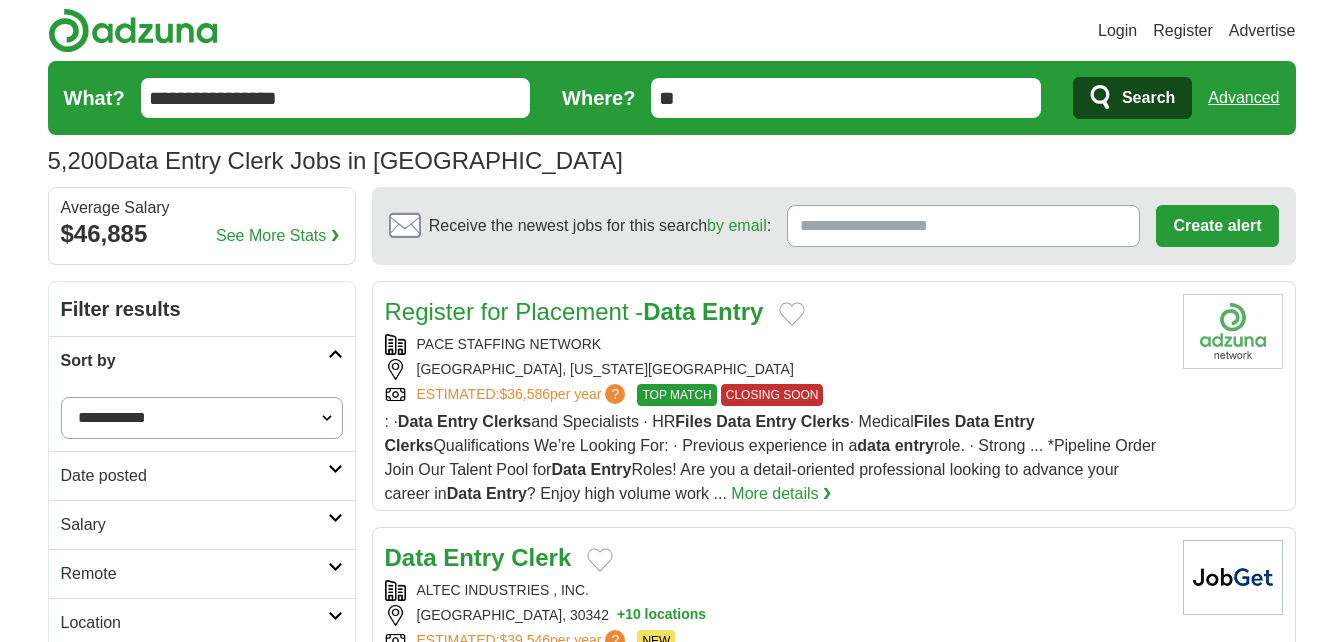 click on "**********" at bounding box center [202, 418] 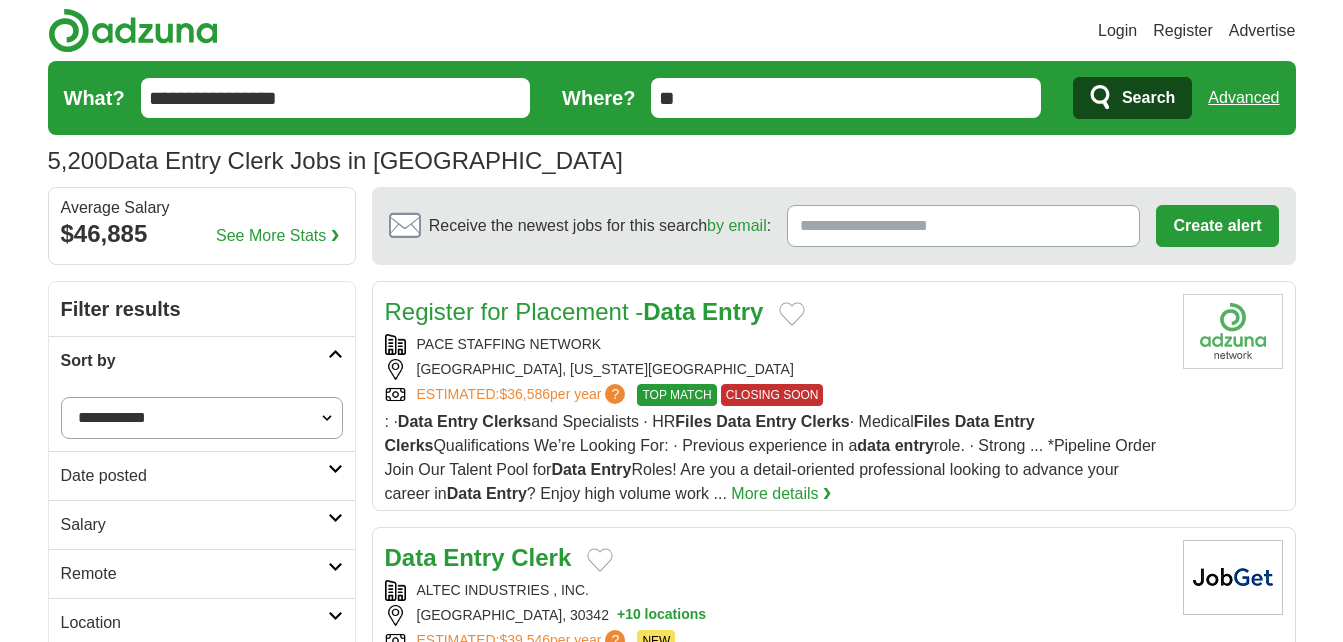 click on "Login
Register
Advertise
5,200
Data Entry Clerk Jobs in US
Salary
Salary
Select a salary range
Salary from
from $10,000
from $20,000
from $40,000
from $60,000
from $80,000
from $100,000
per year
US" at bounding box center [671, 1655] 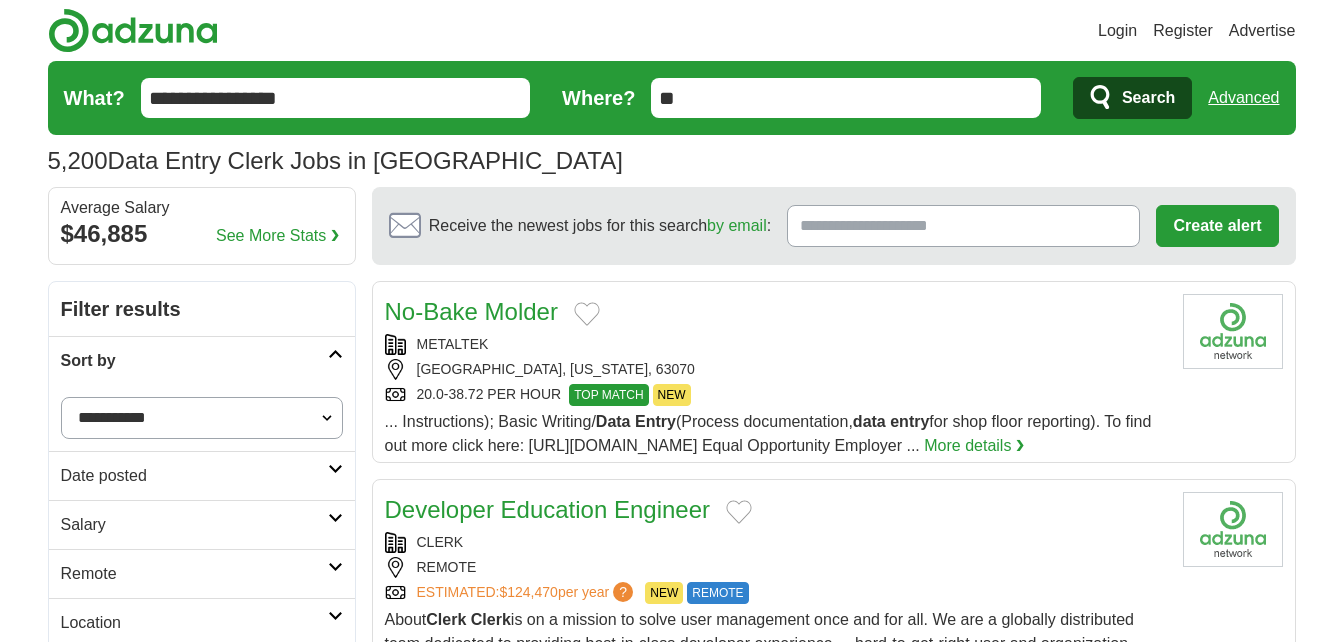 scroll, scrollTop: 200, scrollLeft: 0, axis: vertical 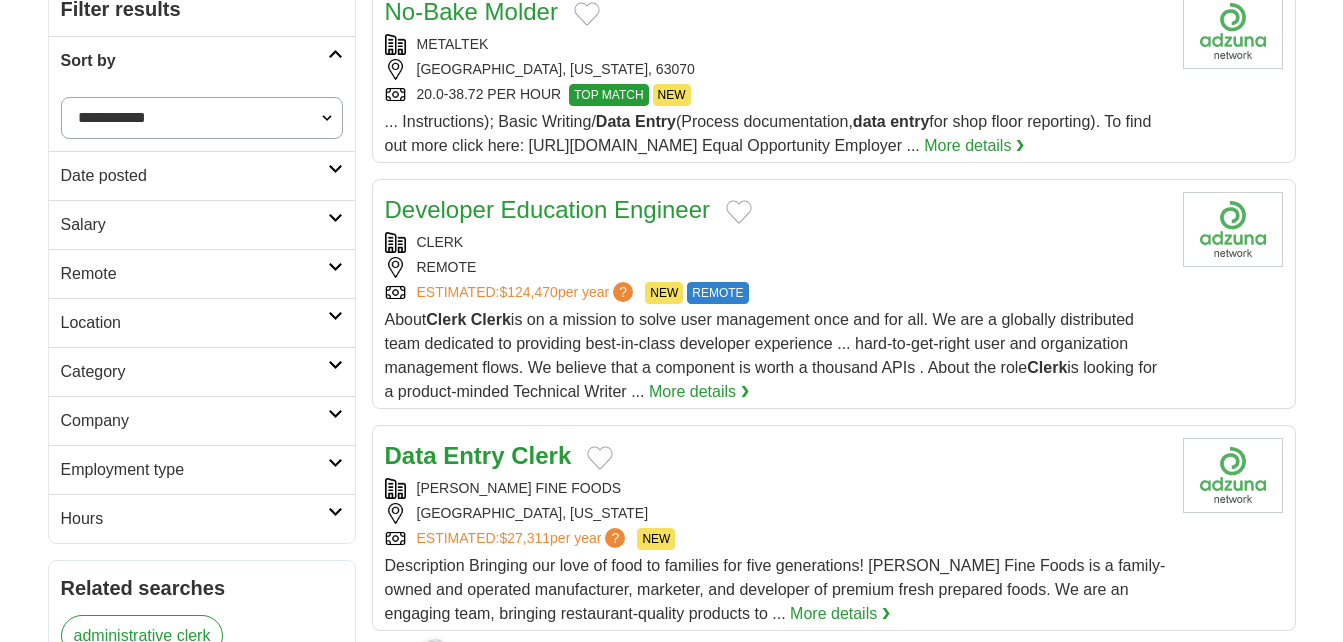 click on "**********" at bounding box center [202, 118] 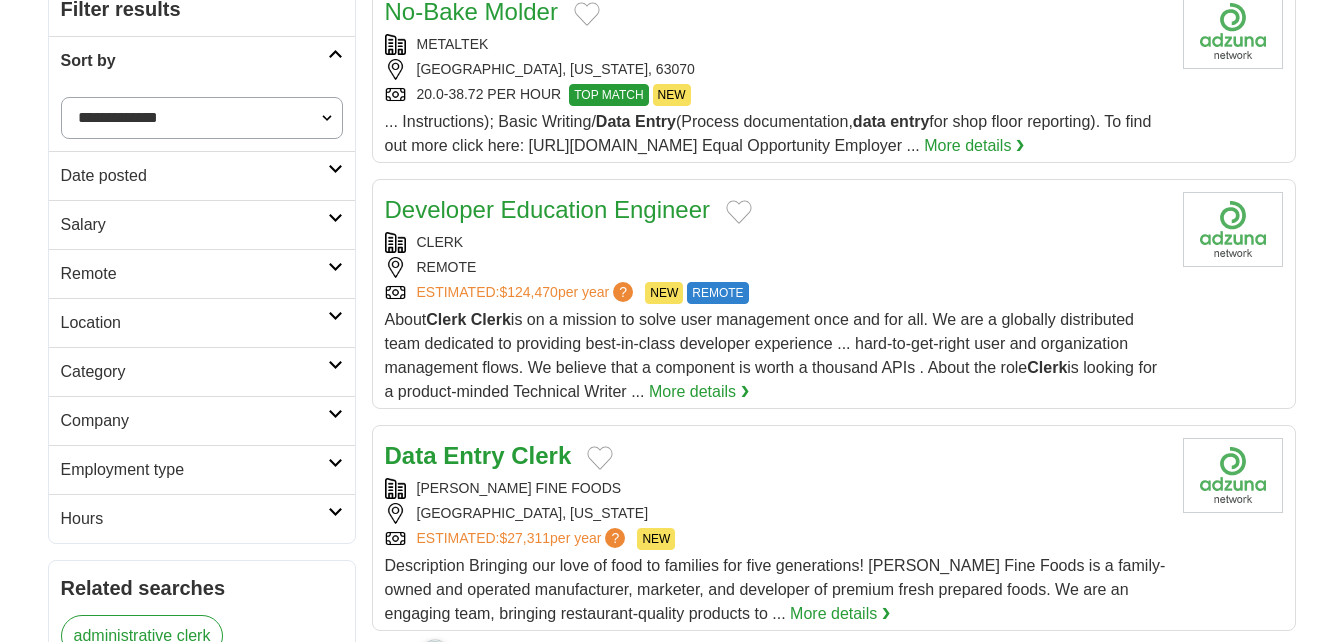 click on "**********" at bounding box center [202, 118] 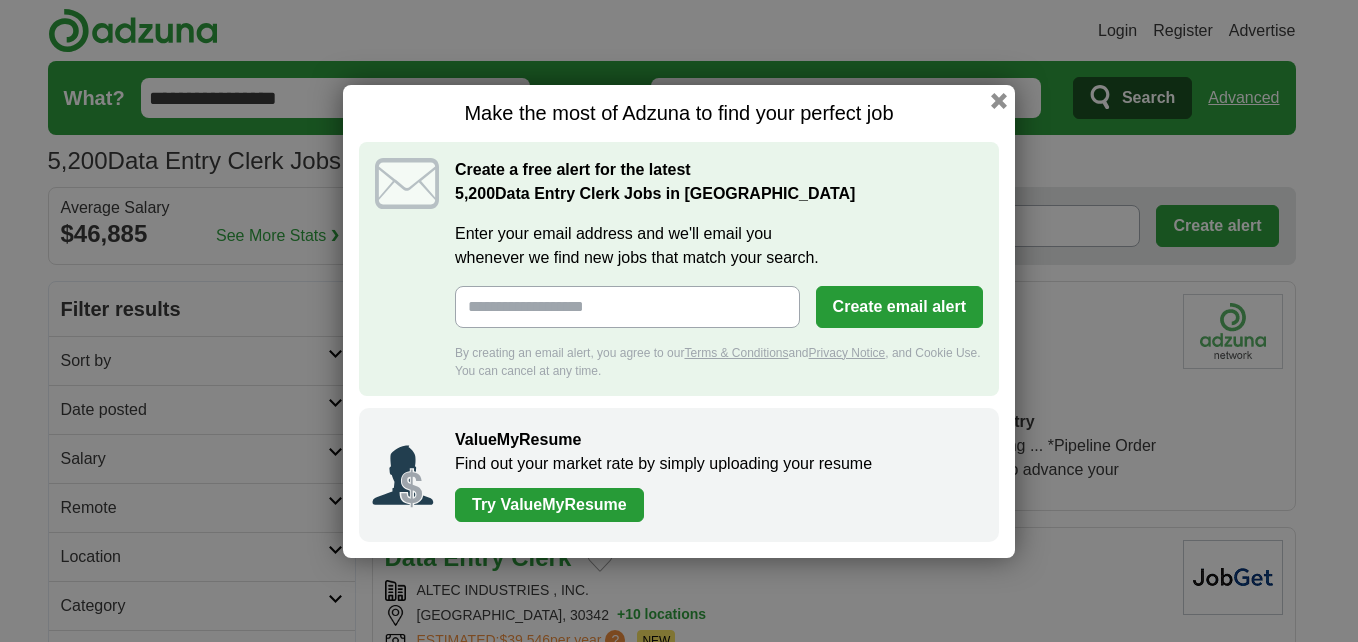 scroll, scrollTop: 0, scrollLeft: 0, axis: both 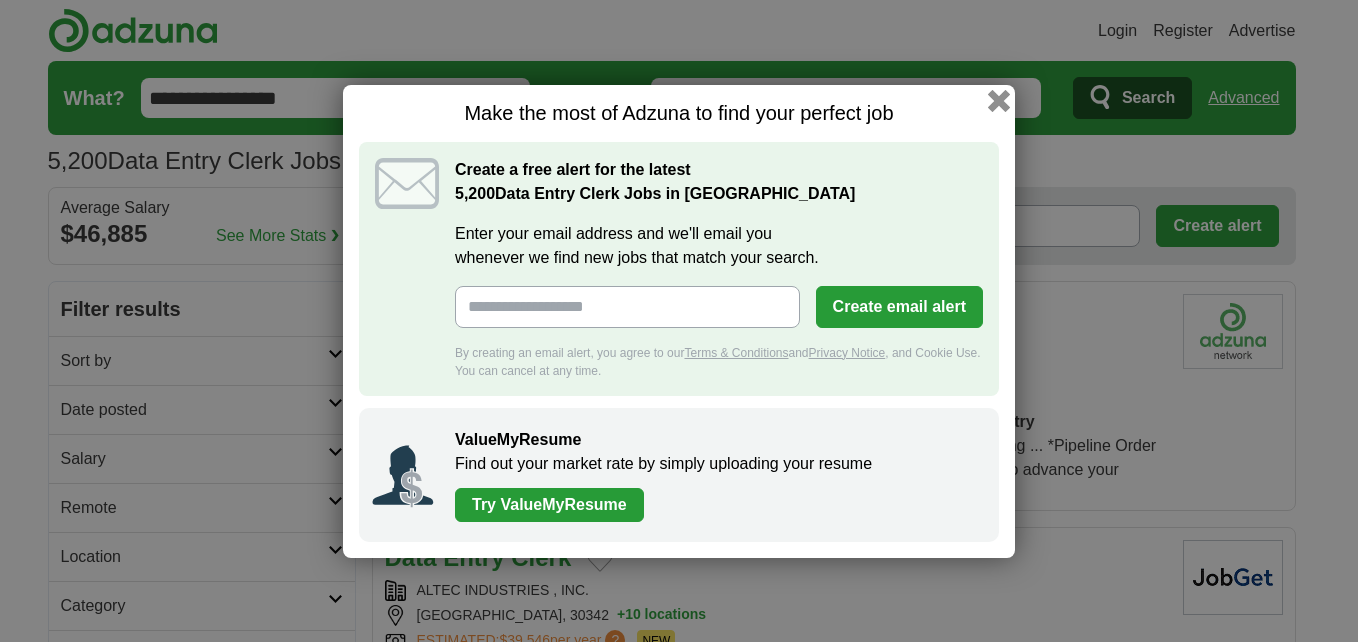 click at bounding box center (999, 100) 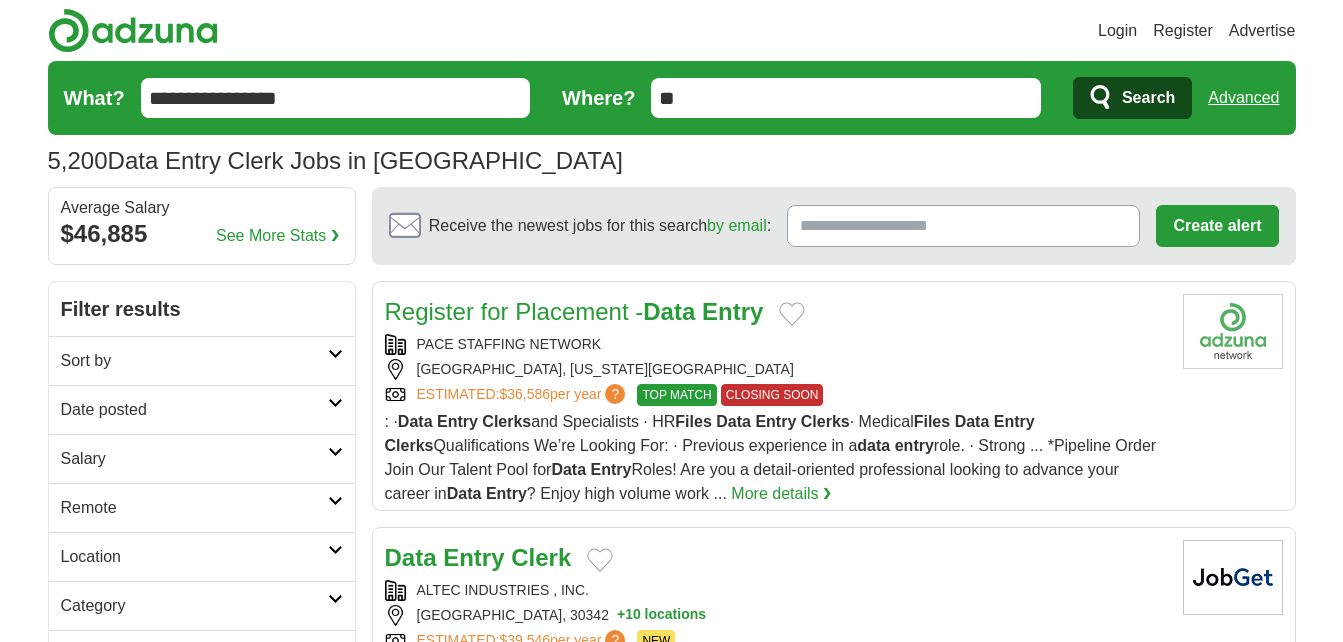 click at bounding box center [335, 403] 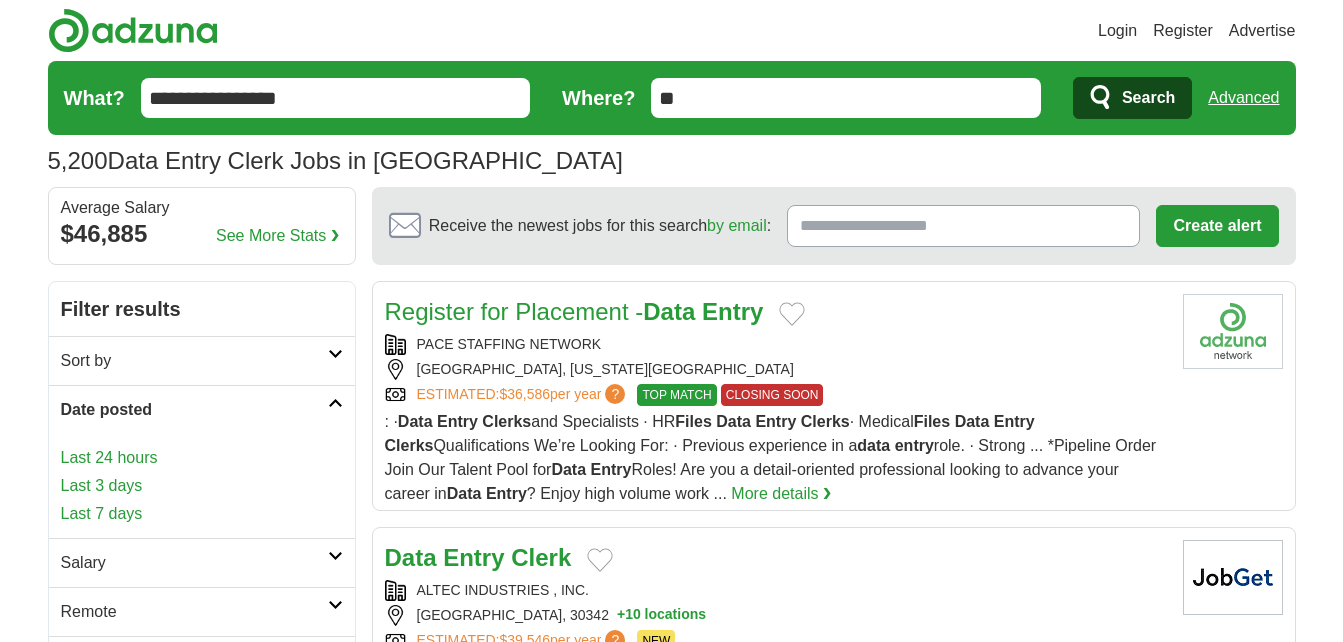 click on "Last 24 hours" at bounding box center (202, 458) 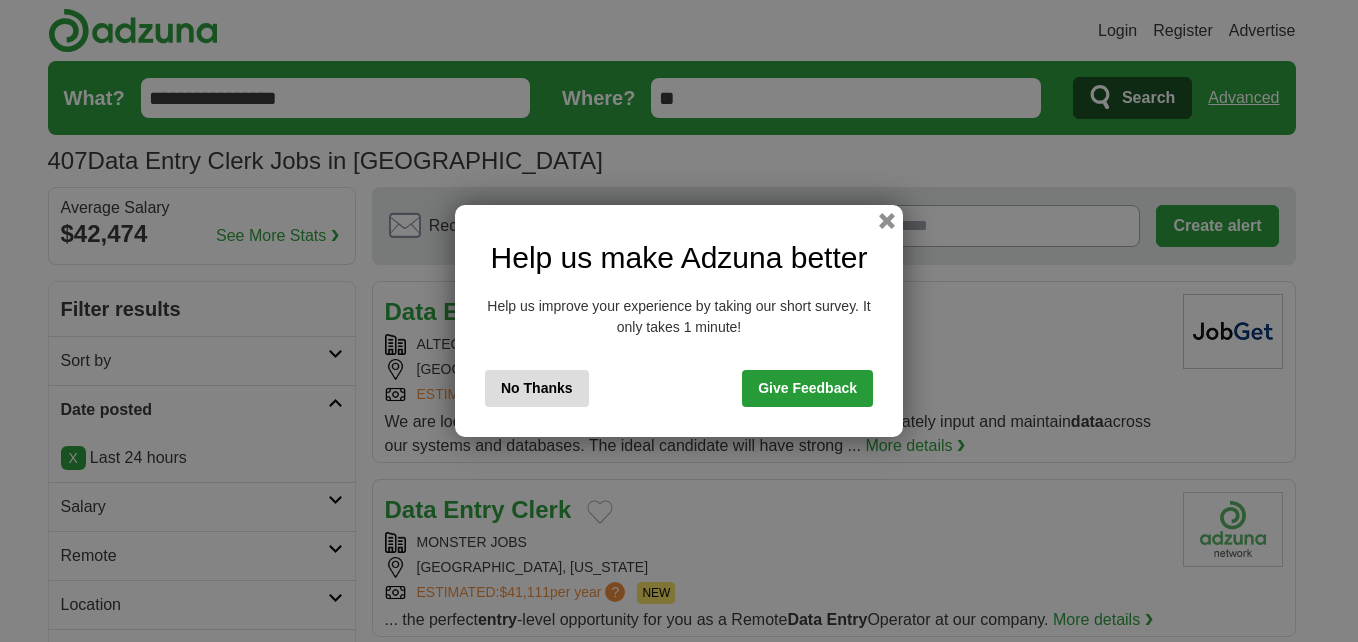 scroll, scrollTop: 0, scrollLeft: 0, axis: both 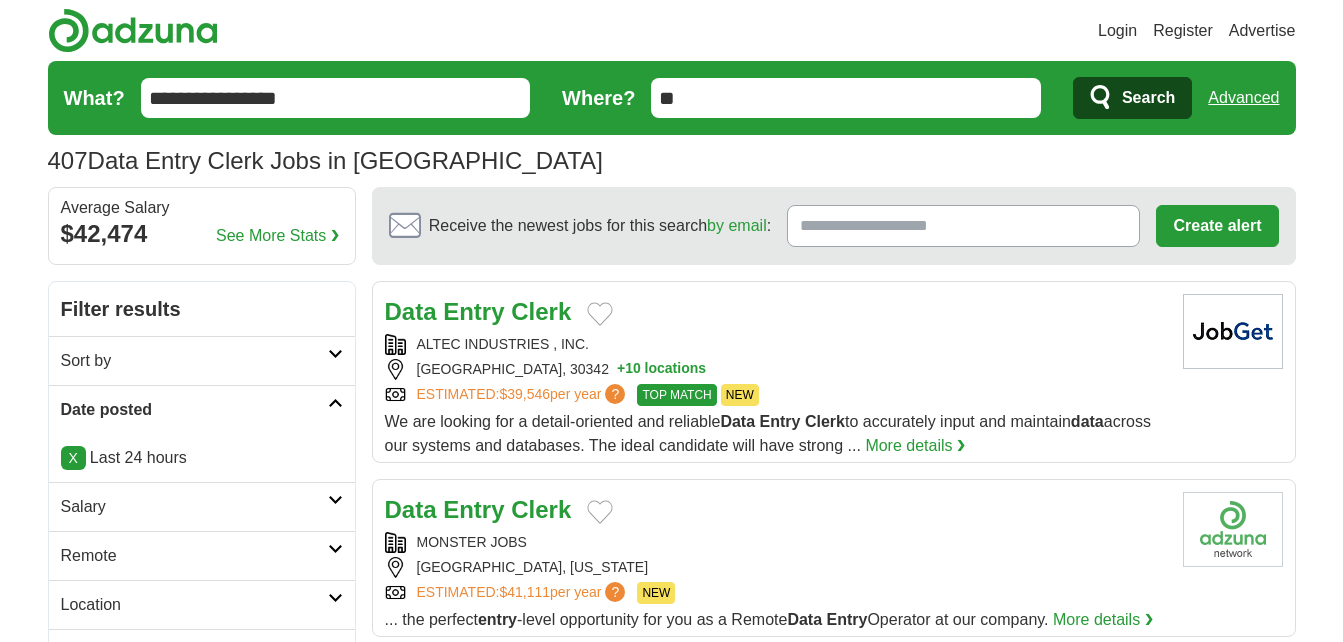 click on "Salary" at bounding box center [194, 507] 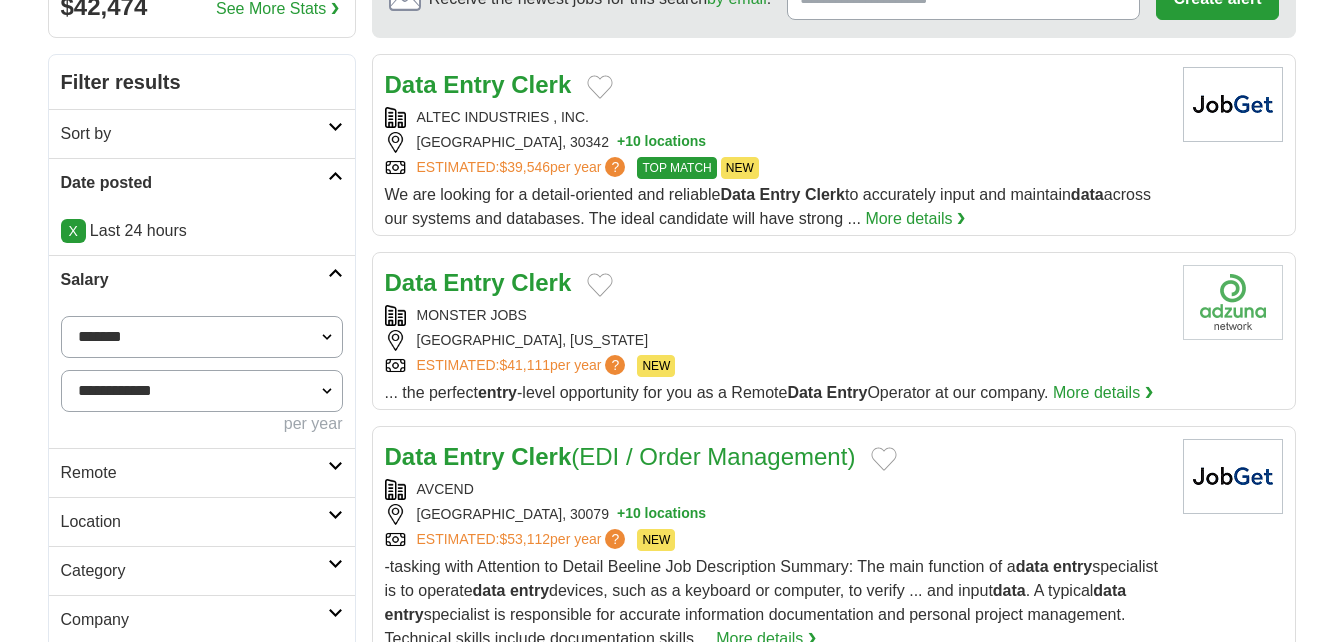 scroll, scrollTop: 300, scrollLeft: 0, axis: vertical 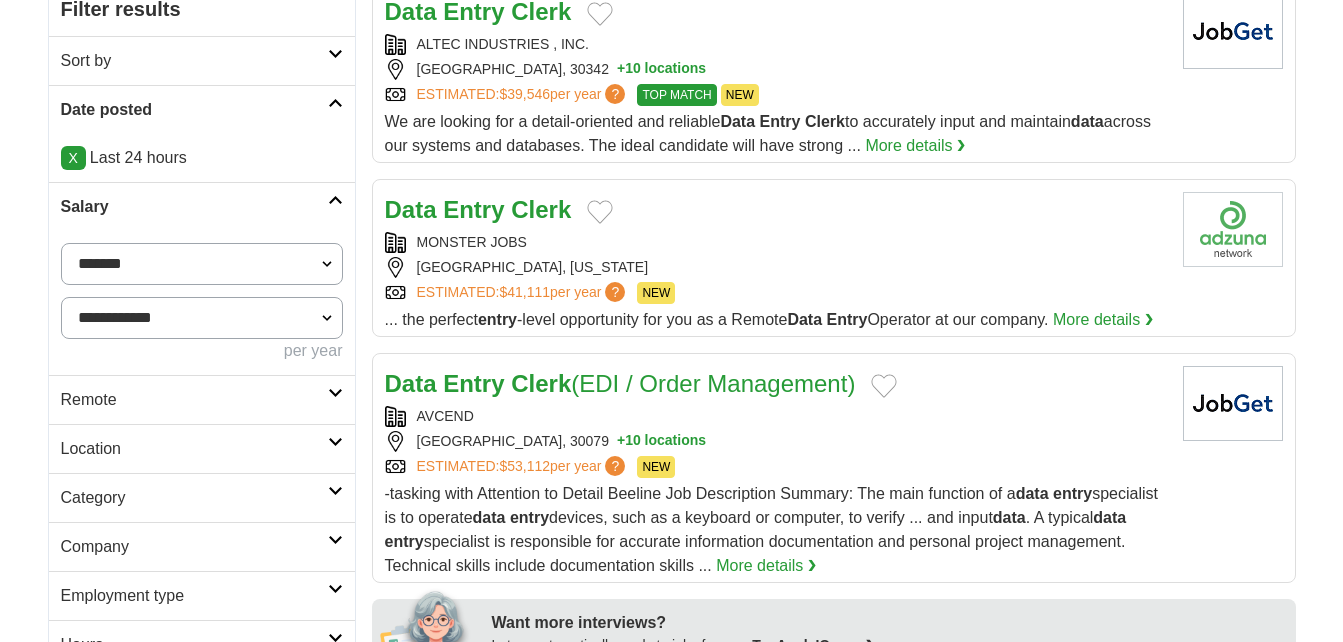 drag, startPoint x: 185, startPoint y: 259, endPoint x: 68, endPoint y: 261, distance: 117.01709 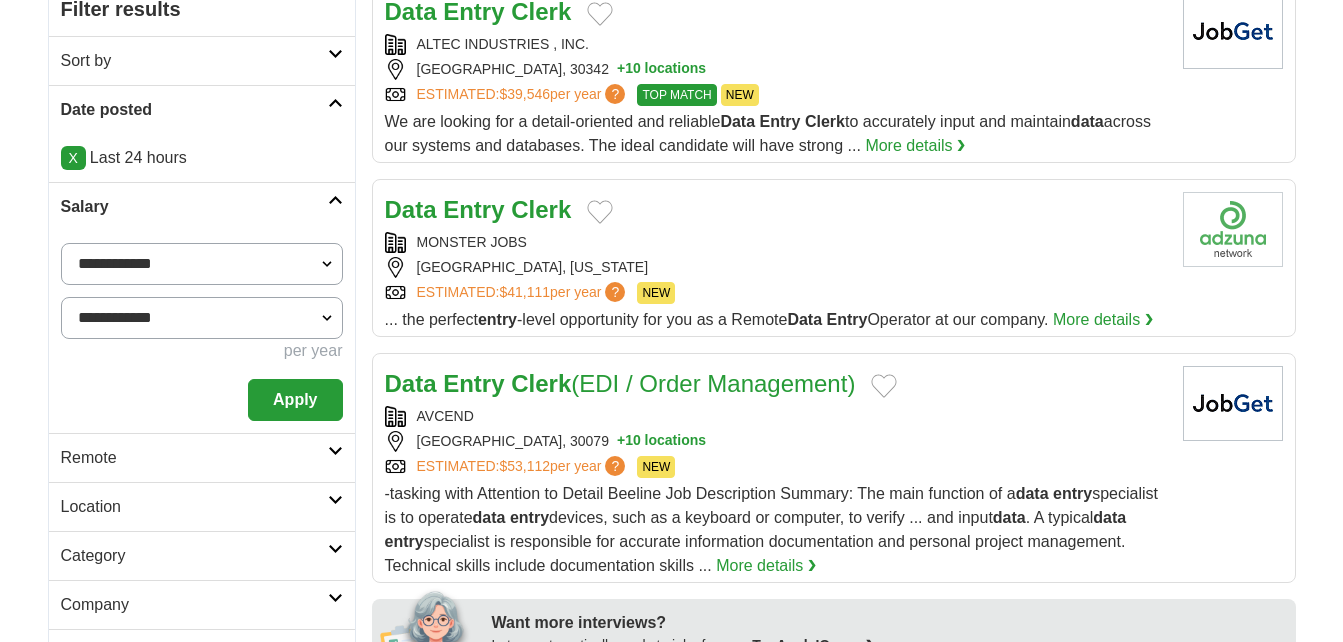 click on "**********" at bounding box center [202, 318] 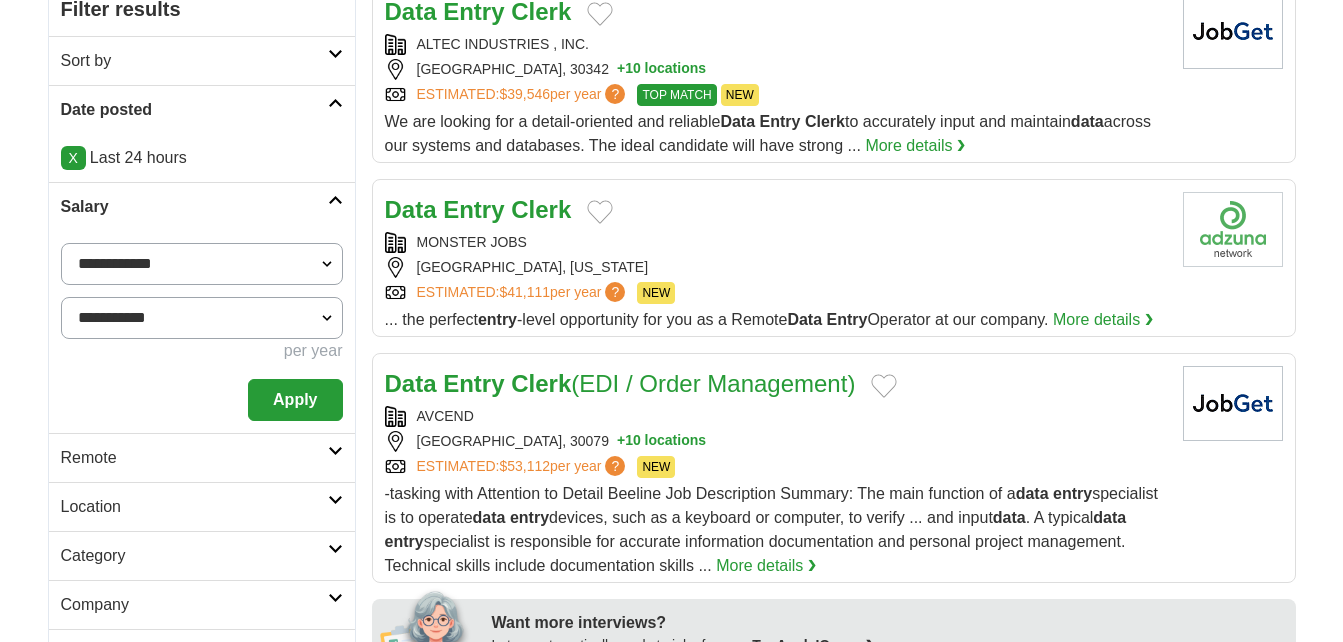 click on "**********" at bounding box center (202, 318) 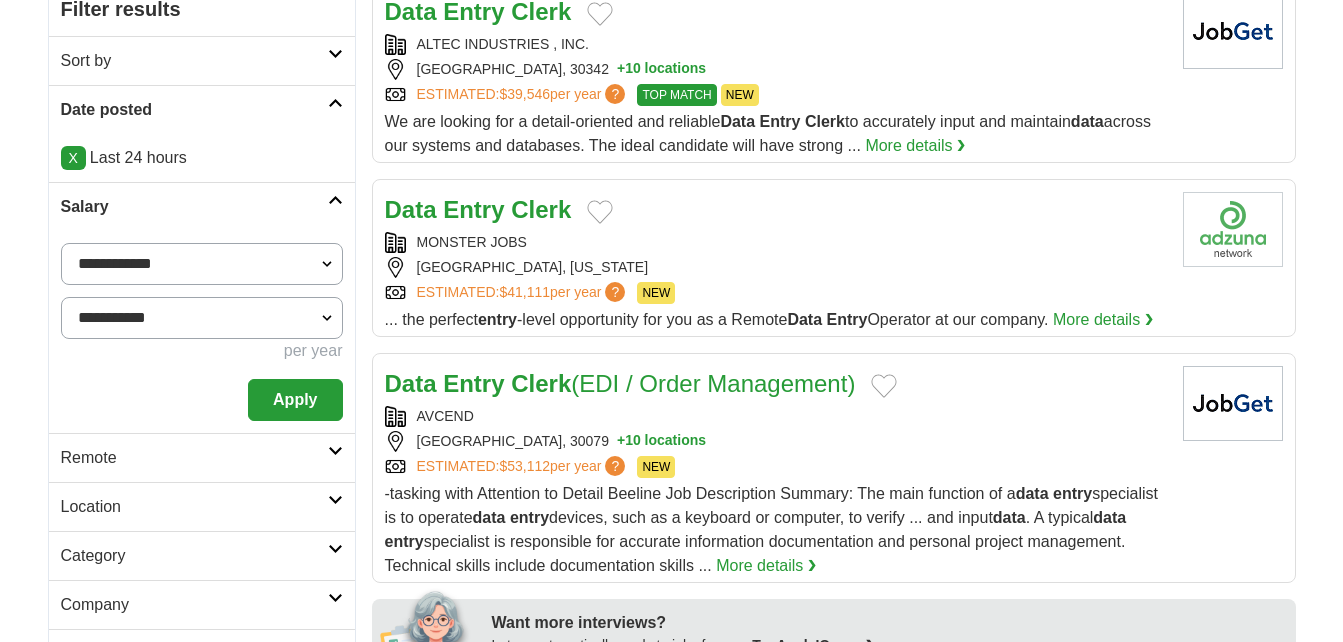 click on "Apply" at bounding box center (295, 400) 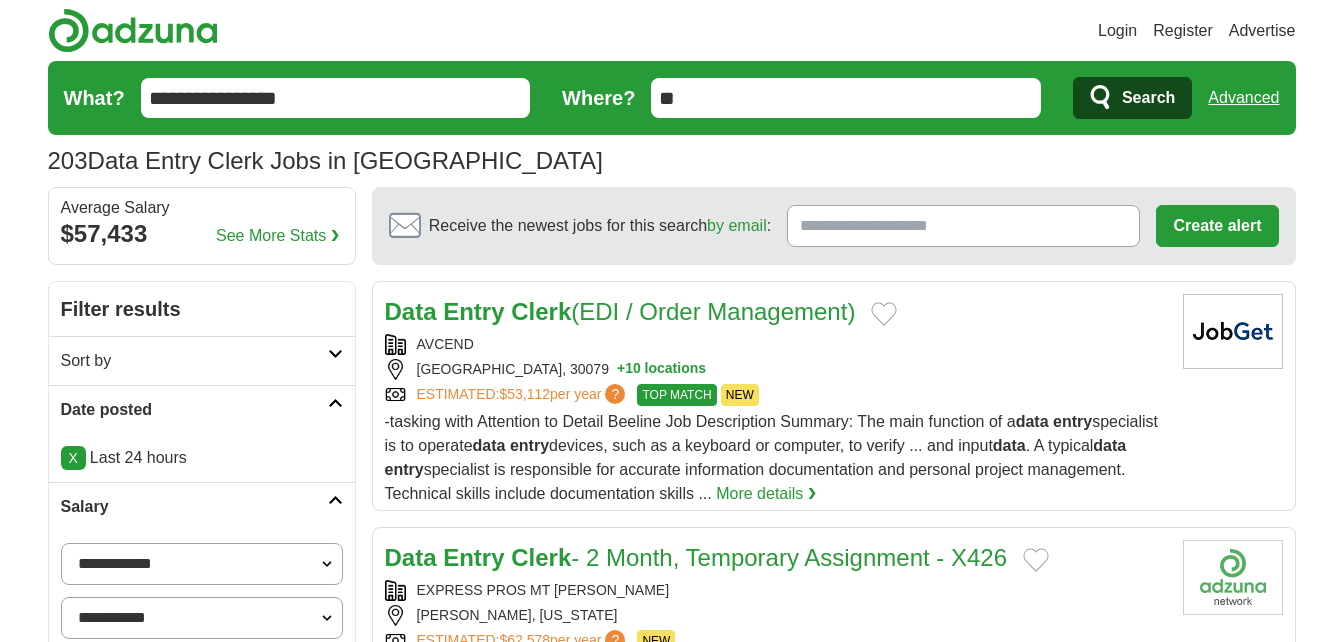 scroll, scrollTop: 78, scrollLeft: 0, axis: vertical 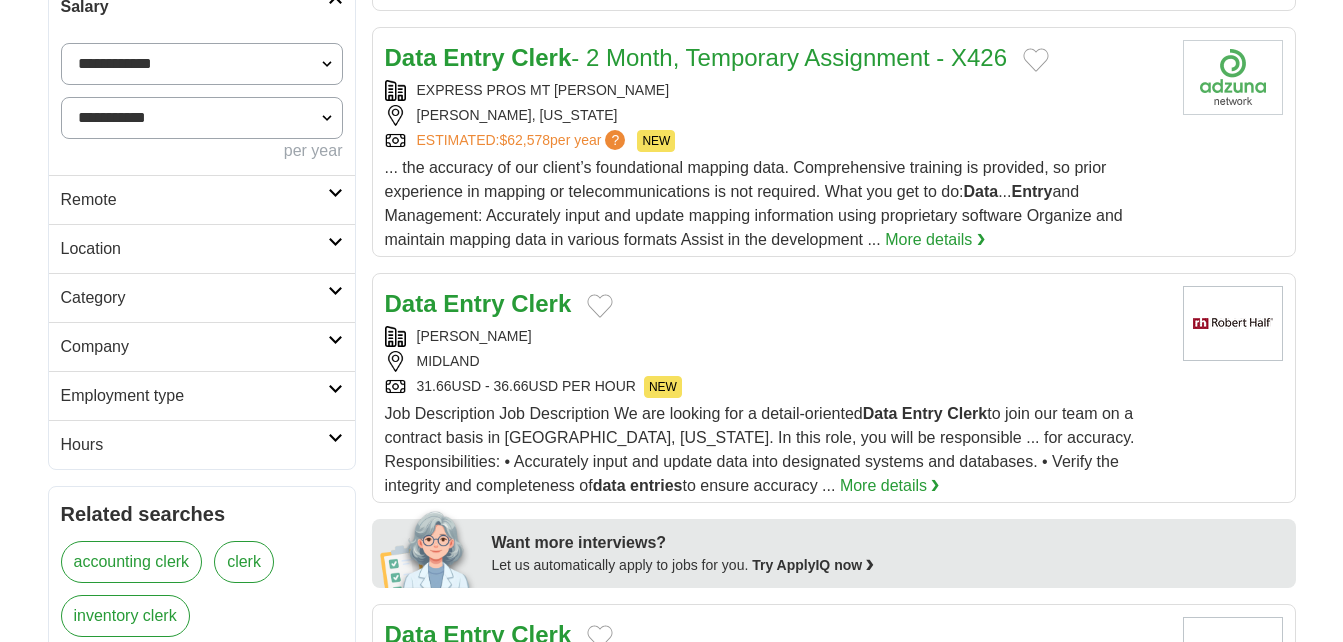 click on "Remote" at bounding box center (202, 199) 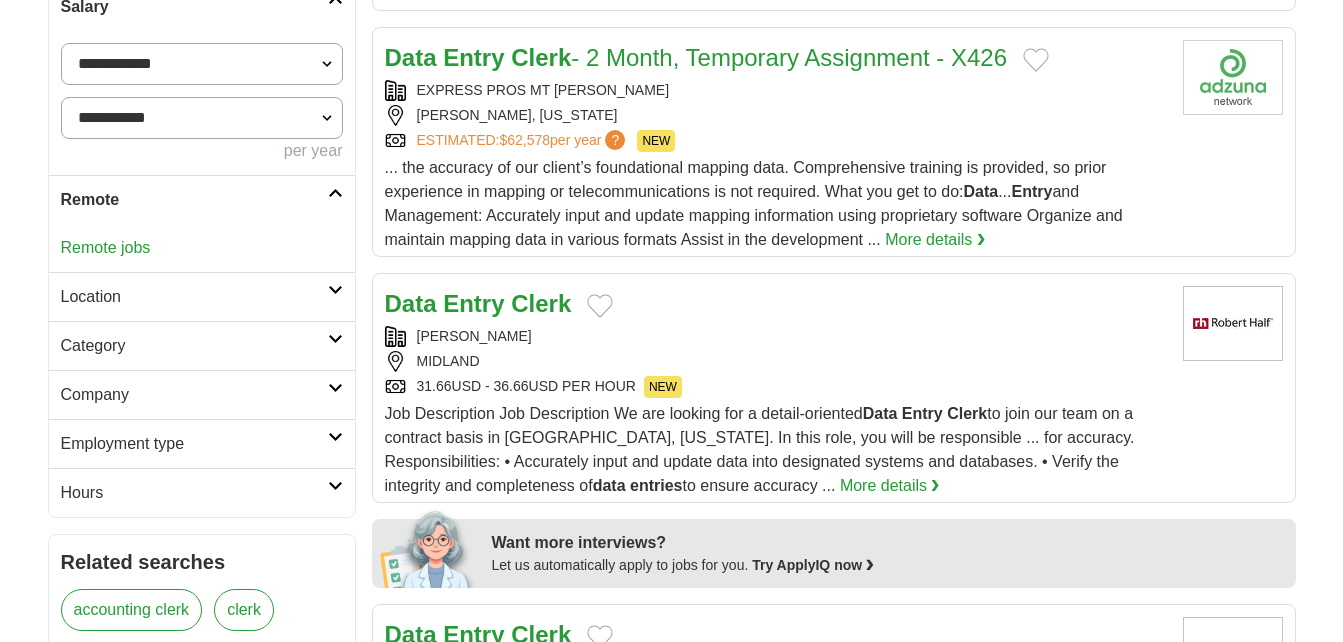 click on "Remote jobs" at bounding box center (106, 247) 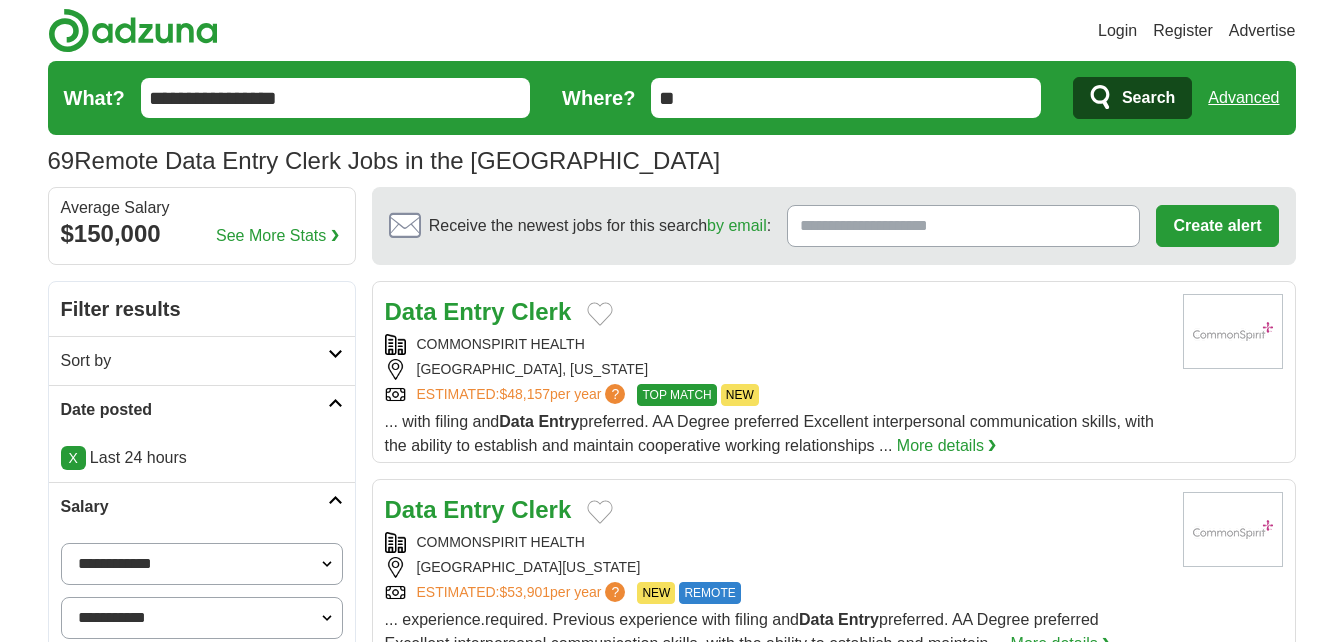 scroll, scrollTop: 86, scrollLeft: 0, axis: vertical 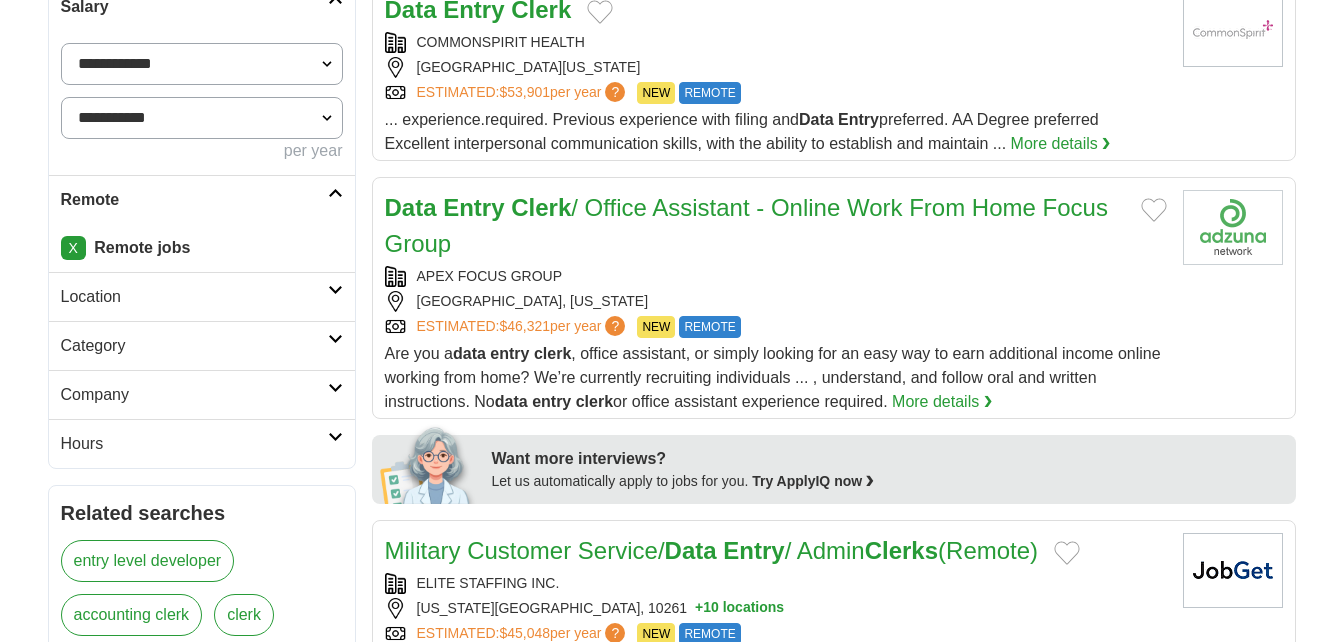 click on "Category" at bounding box center (194, 346) 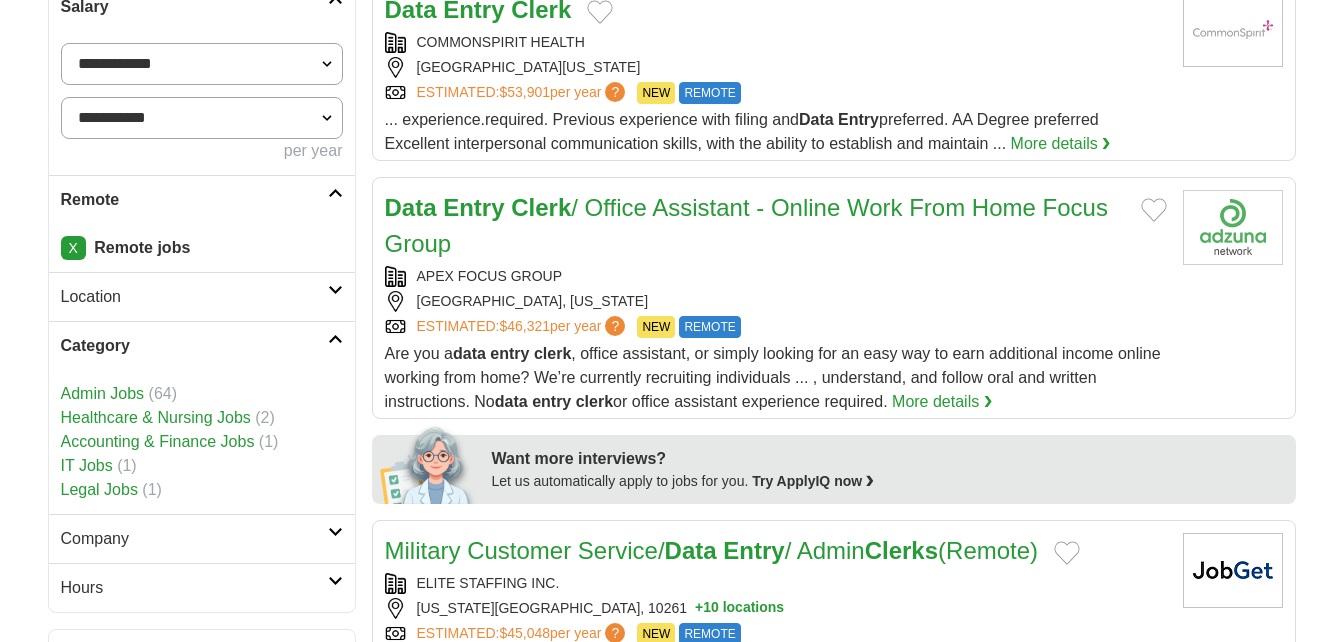 click at bounding box center (335, 339) 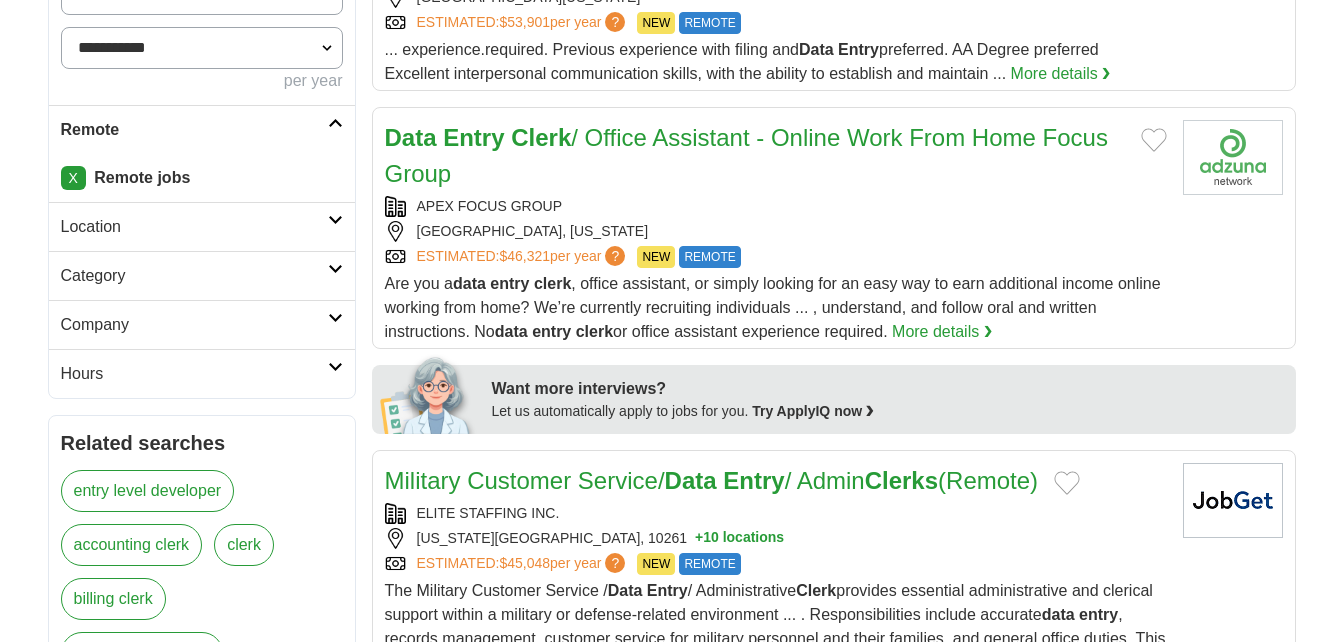 scroll, scrollTop: 600, scrollLeft: 0, axis: vertical 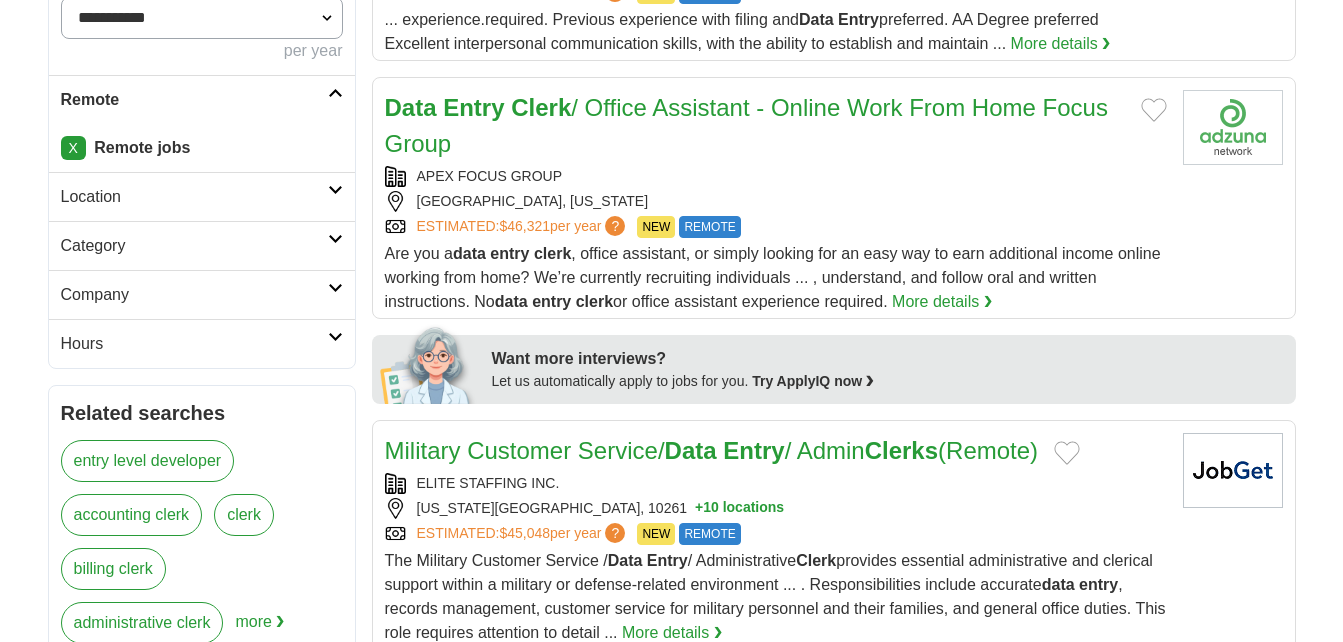 click at bounding box center [335, 337] 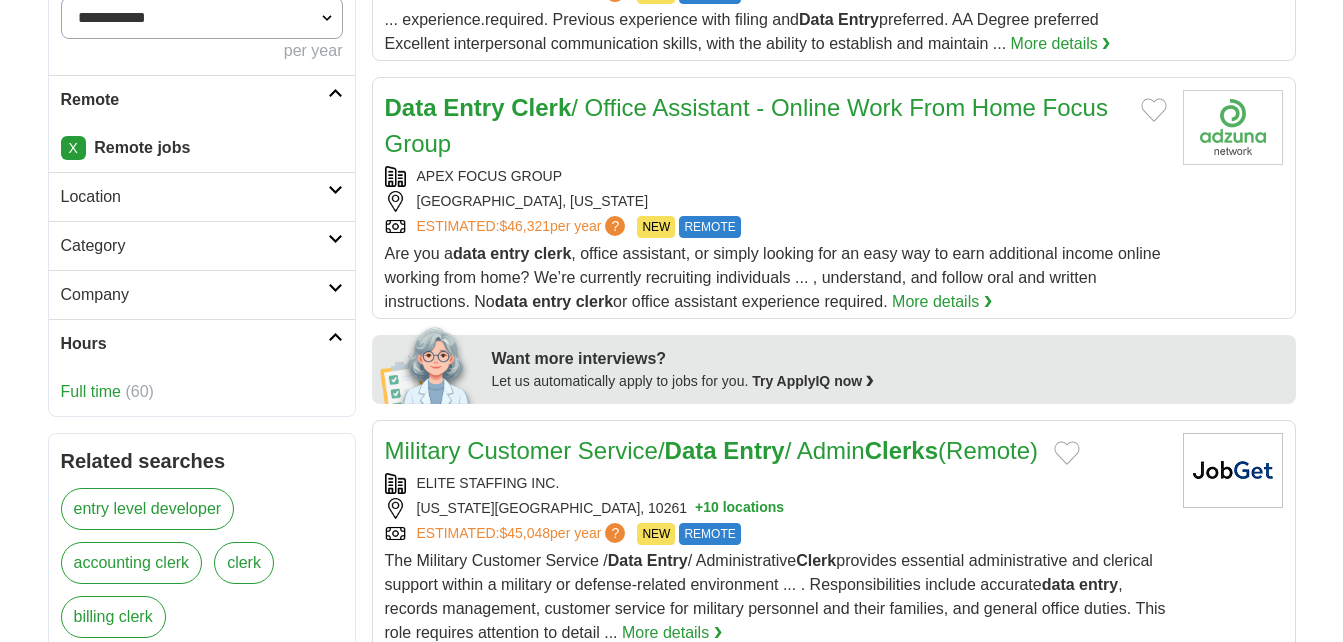 click at bounding box center (335, 337) 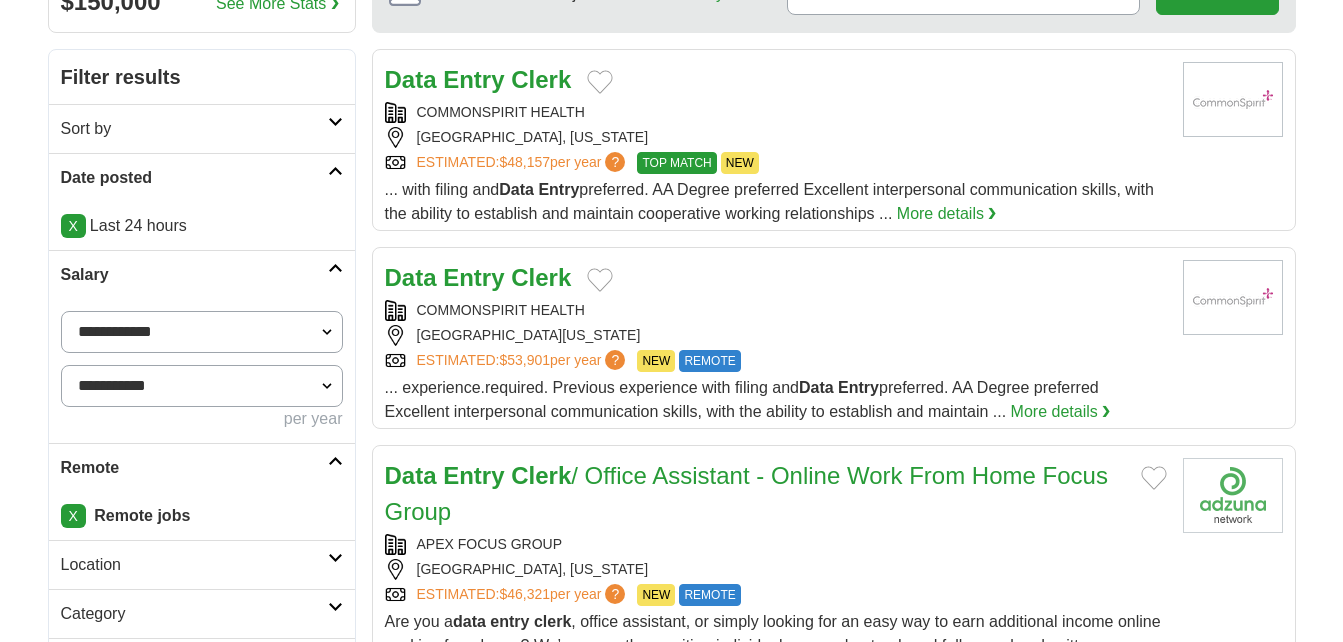 scroll, scrollTop: 100, scrollLeft: 0, axis: vertical 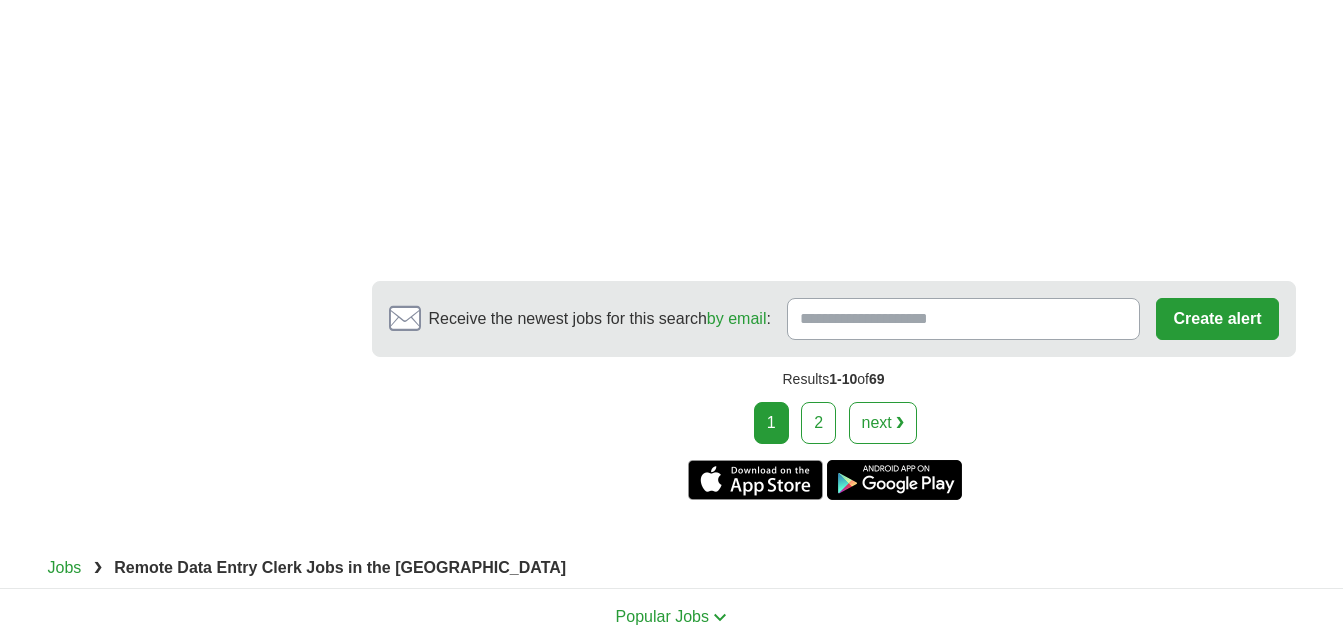 click on "next ❯" at bounding box center [883, 423] 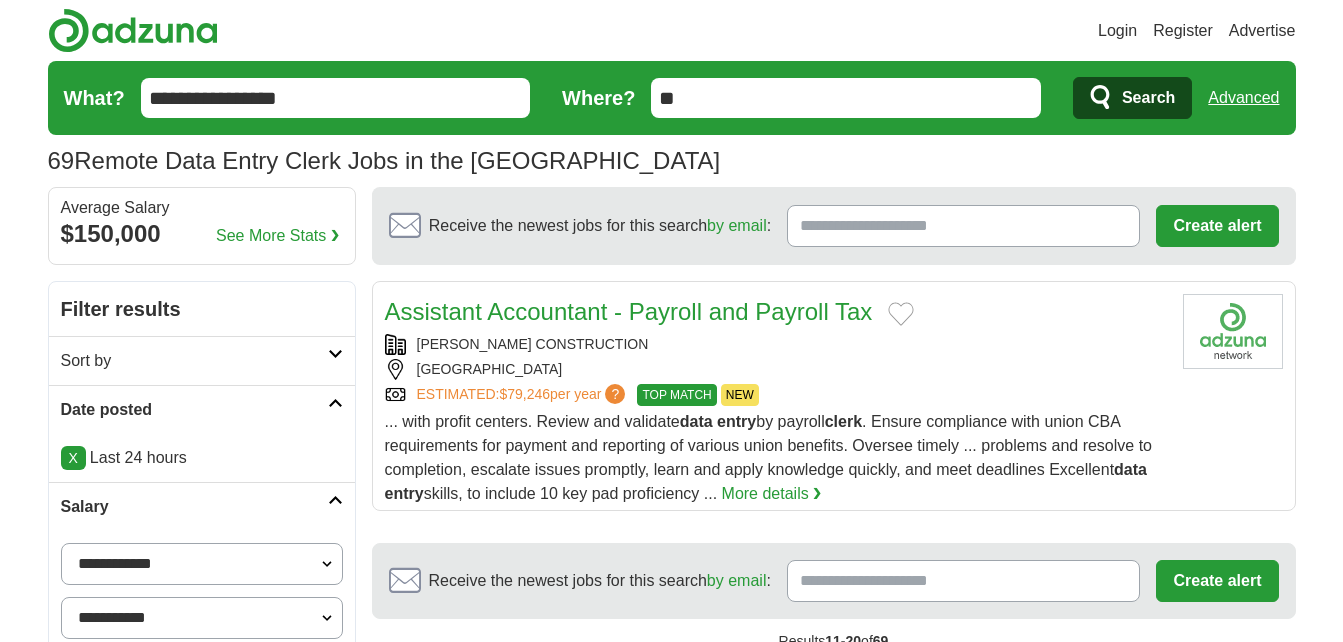 scroll, scrollTop: 0, scrollLeft: 0, axis: both 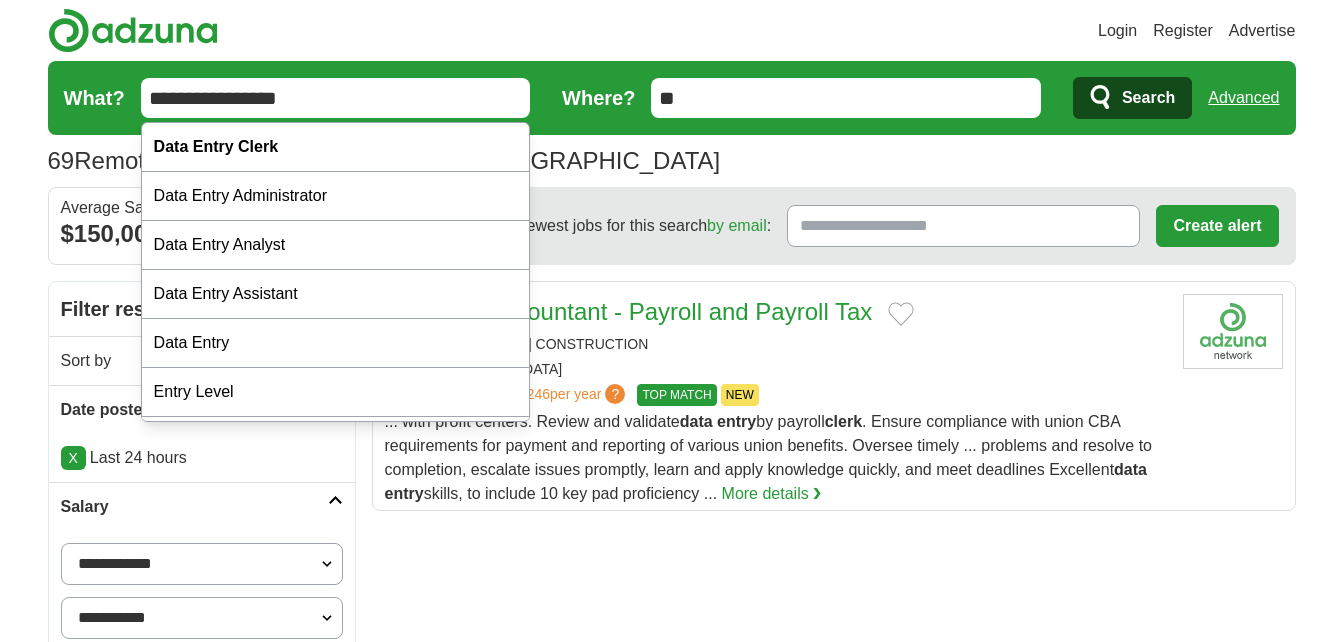 drag, startPoint x: 298, startPoint y: 101, endPoint x: 118, endPoint y: 96, distance: 180.06943 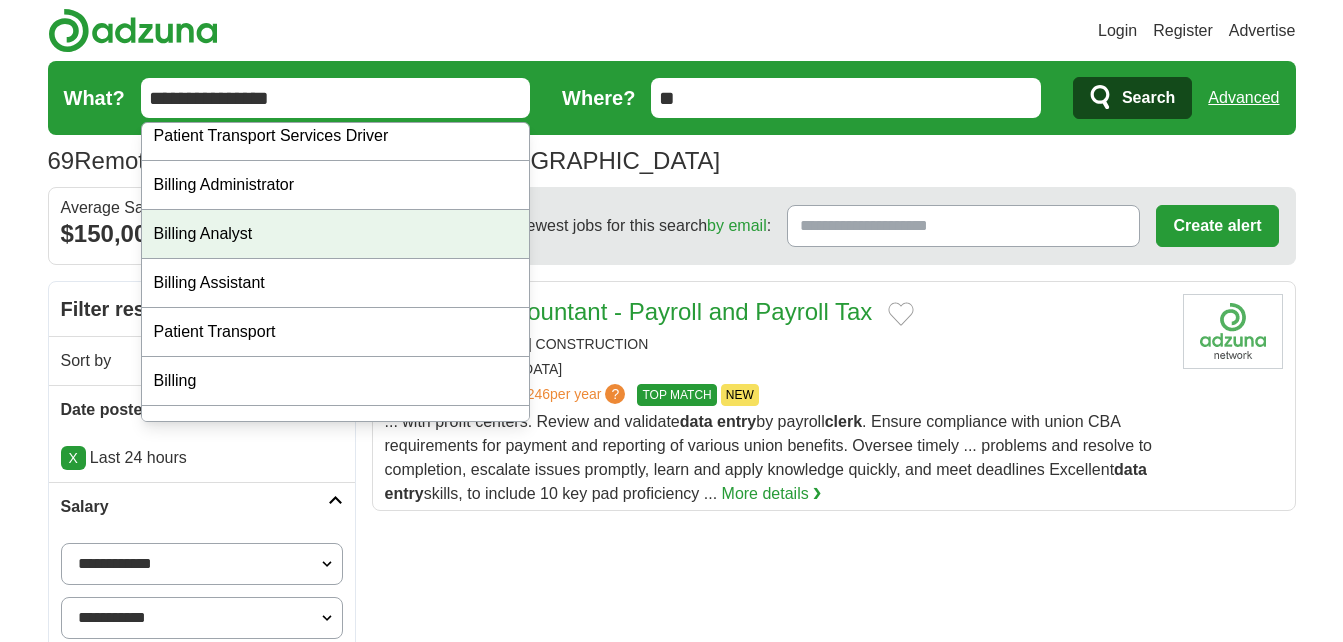 scroll, scrollTop: 45, scrollLeft: 0, axis: vertical 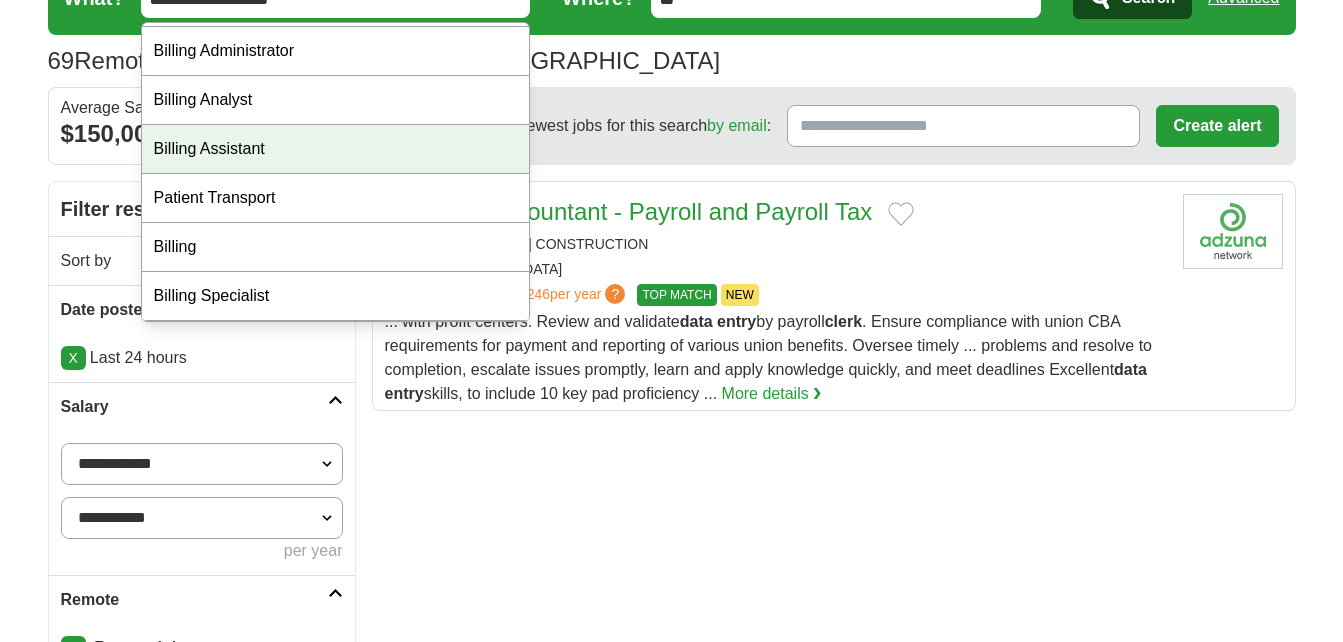 click on "Billing Assistant" at bounding box center [336, 149] 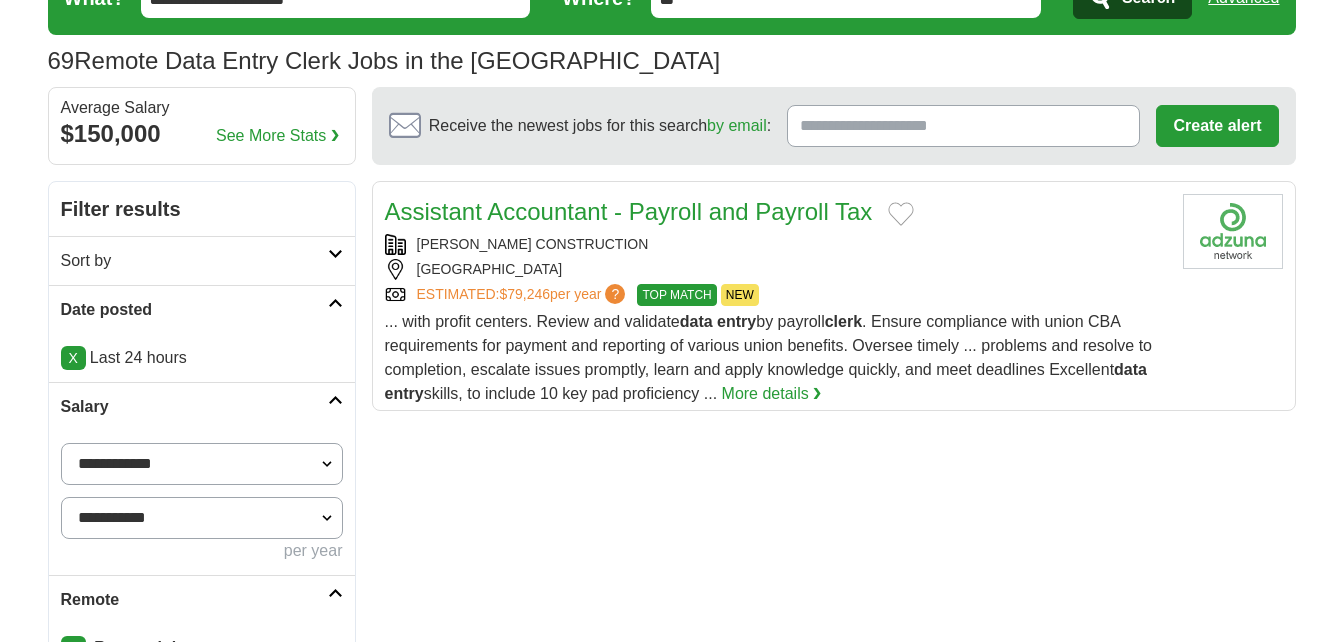 scroll, scrollTop: 0, scrollLeft: 0, axis: both 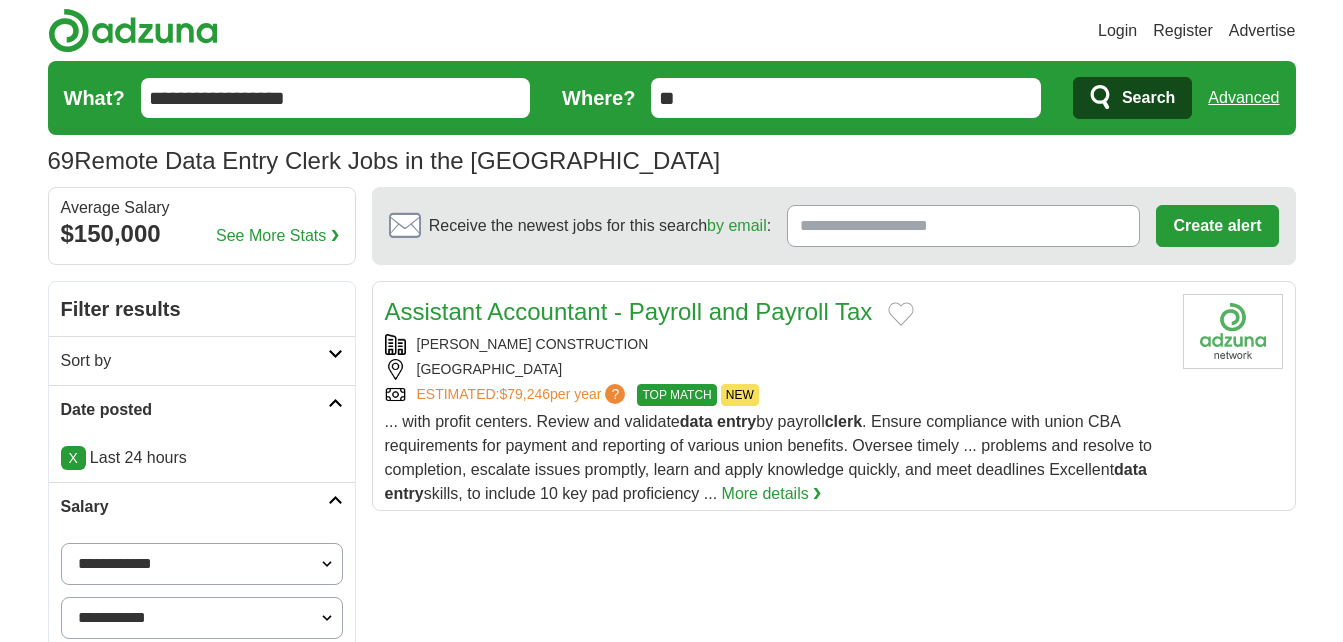 drag, startPoint x: 323, startPoint y: 96, endPoint x: 113, endPoint y: 100, distance: 210.03809 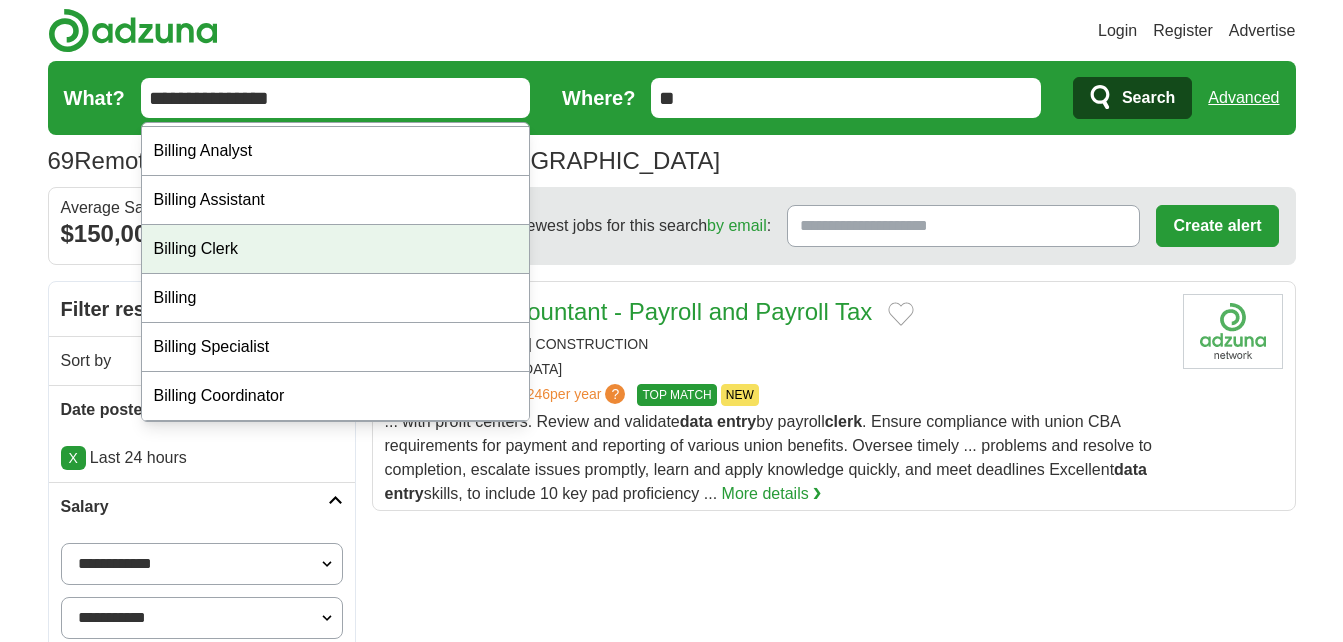 click on "Billing Clerk" at bounding box center [336, 249] 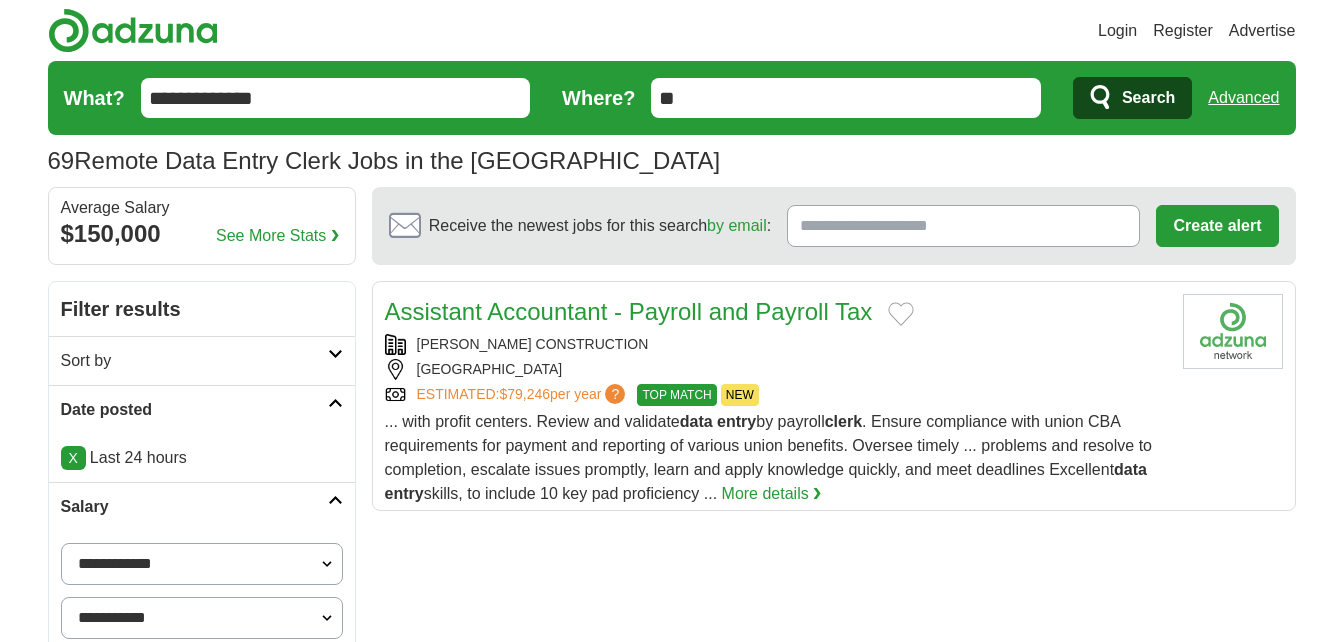 click on "Search" at bounding box center (1148, 98) 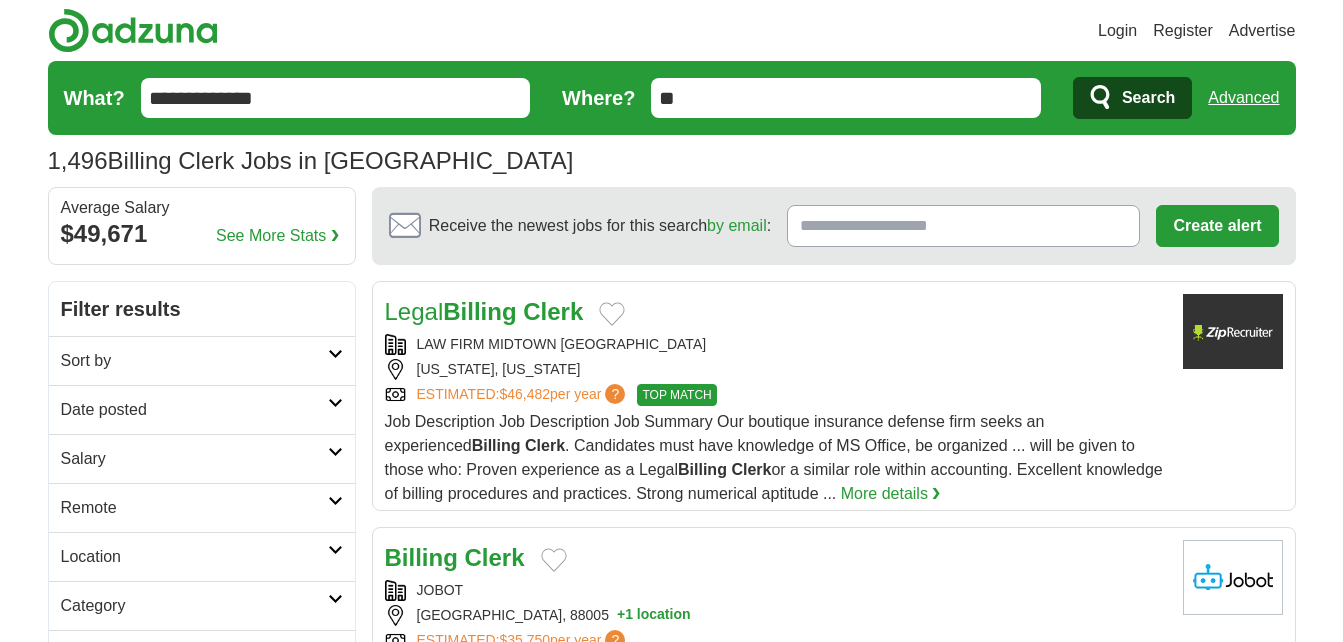 scroll, scrollTop: 0, scrollLeft: 0, axis: both 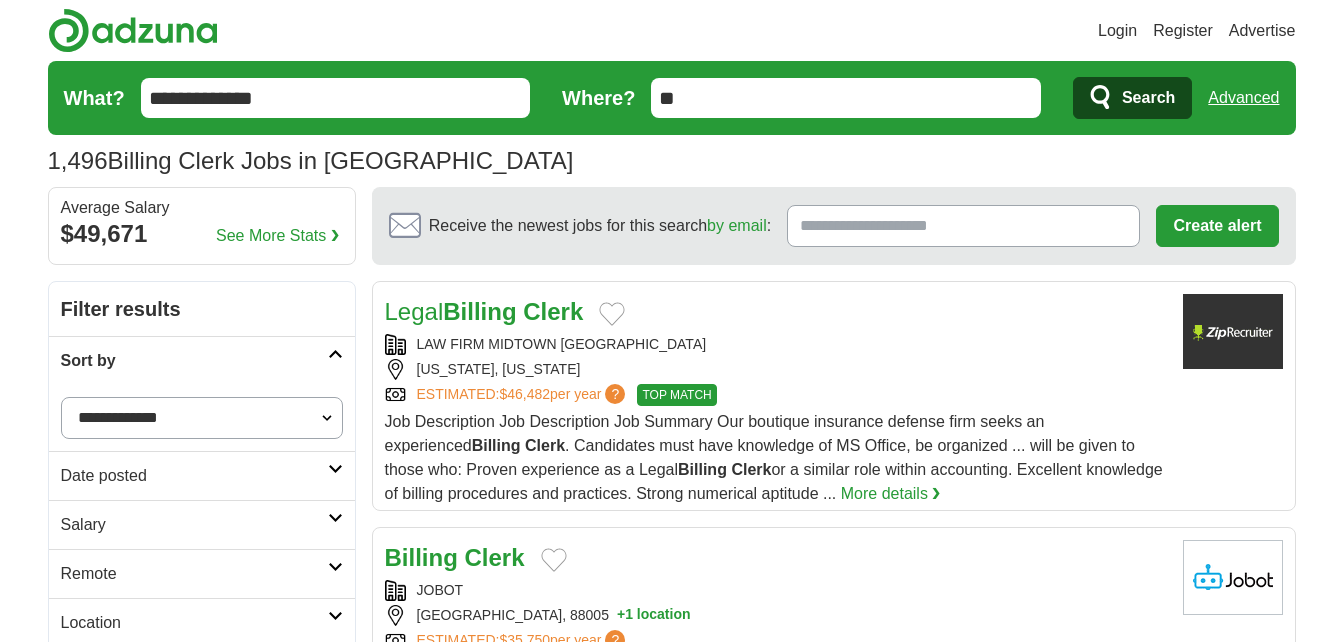 click at bounding box center (335, 354) 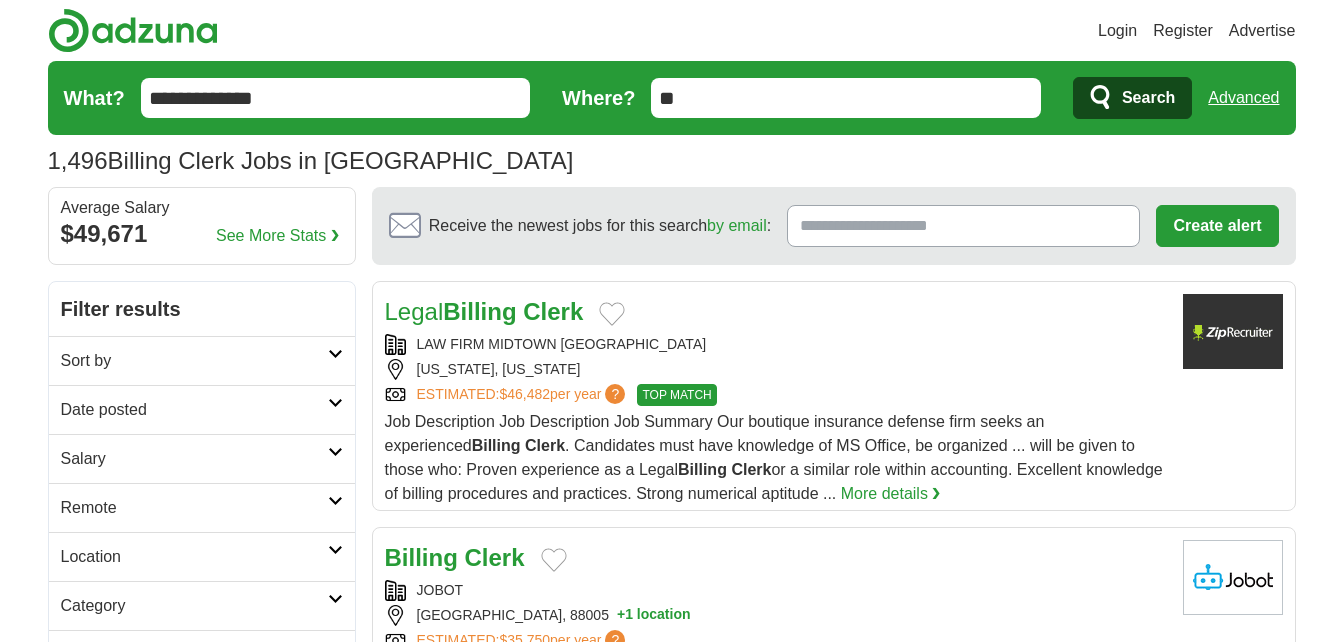 click on "Date posted" at bounding box center (202, 409) 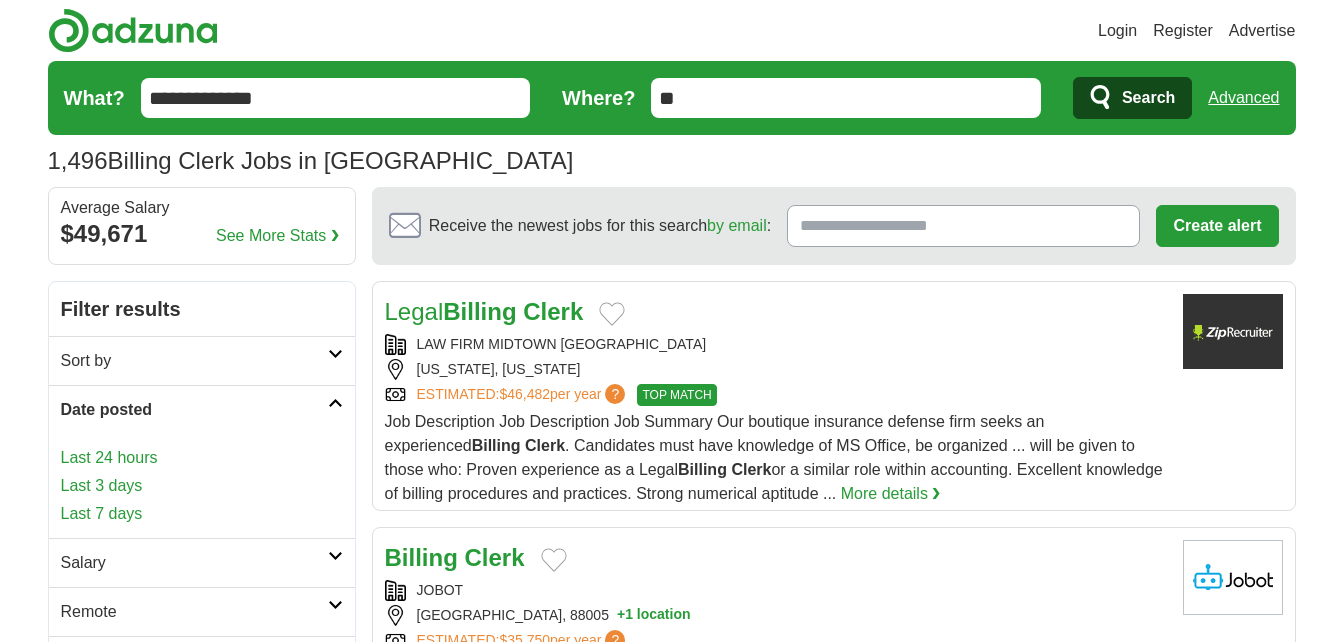 click on "Last 24 hours" at bounding box center (202, 458) 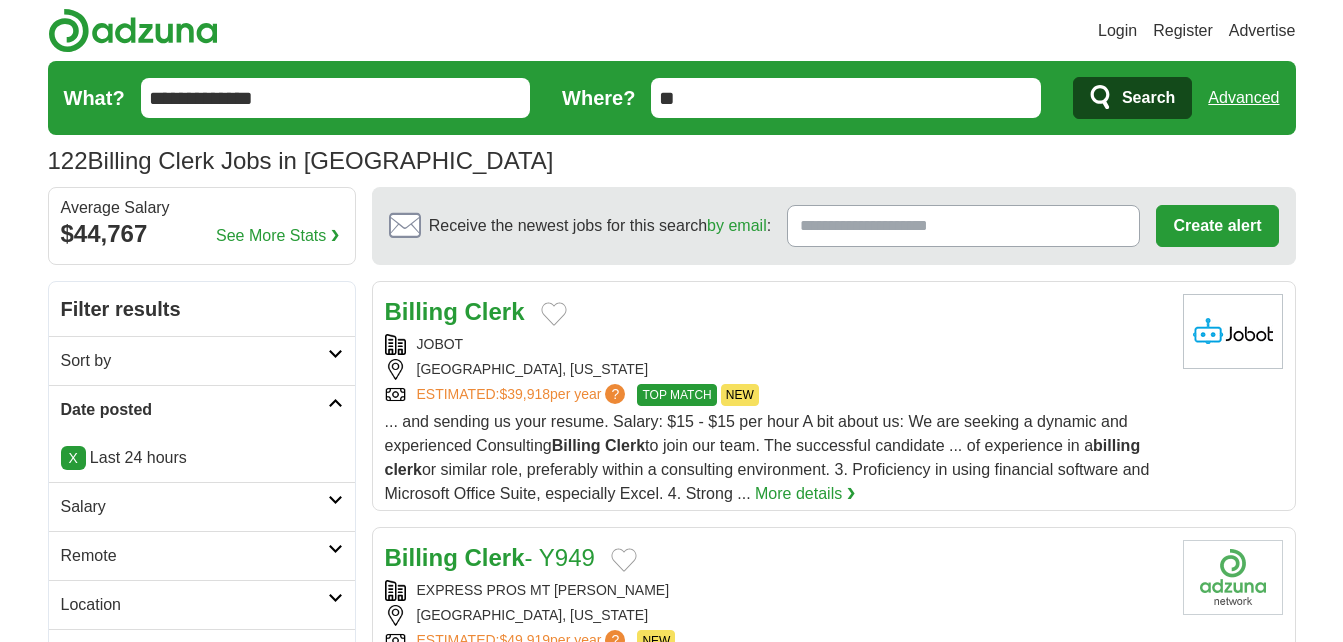 scroll, scrollTop: 213, scrollLeft: 0, axis: vertical 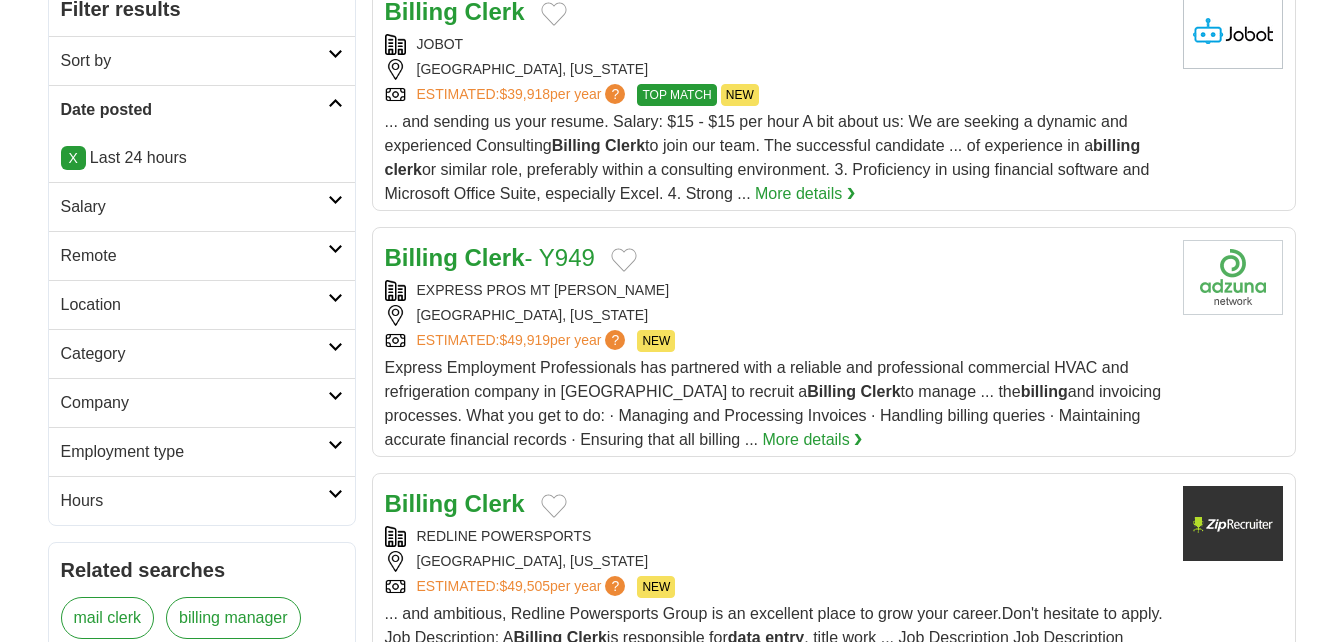 click at bounding box center (335, 200) 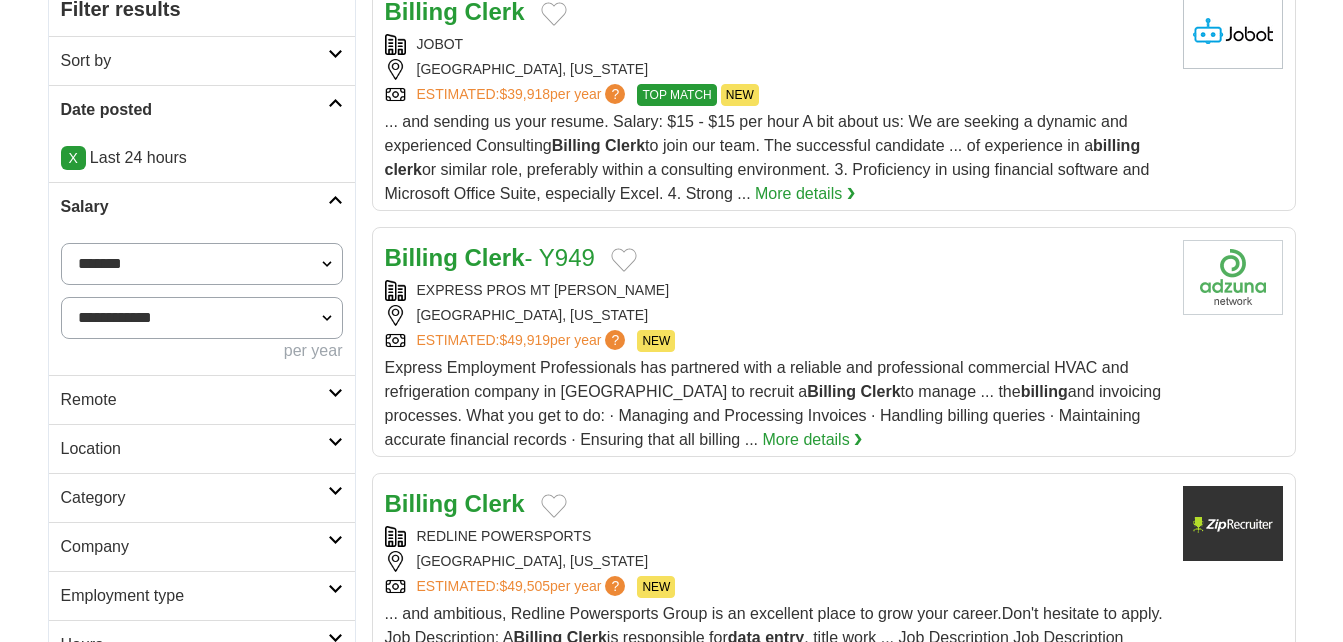 click on "**********" at bounding box center (202, 264) 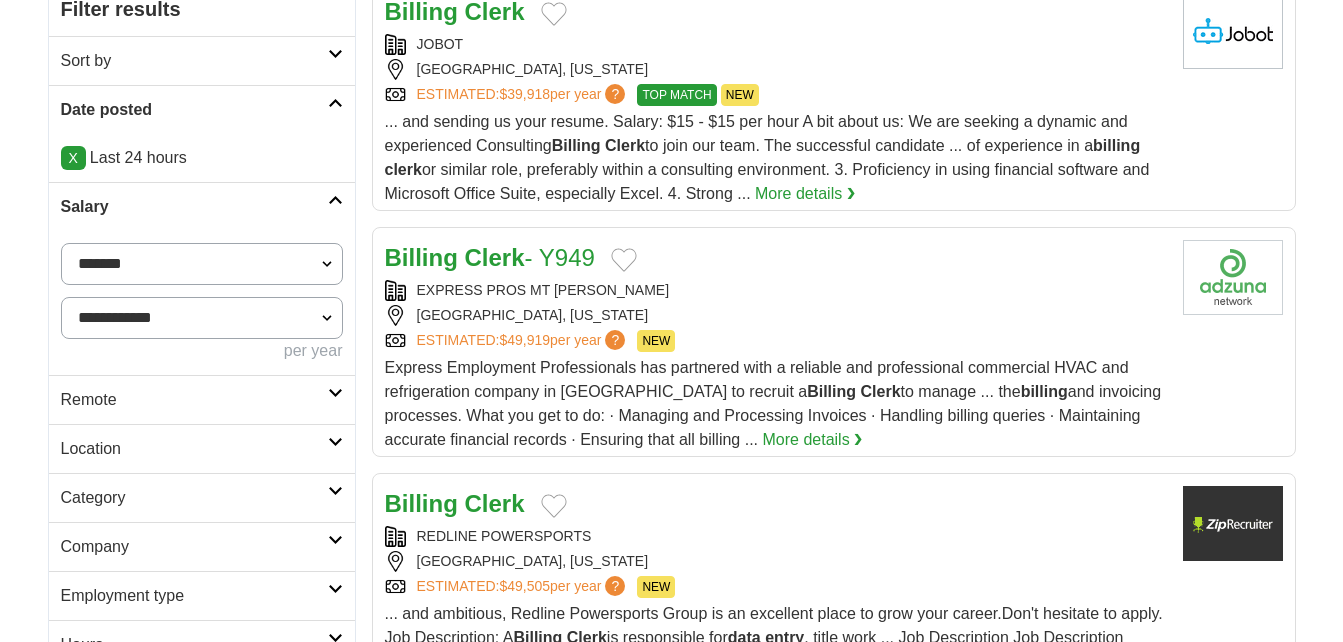 select on "*****" 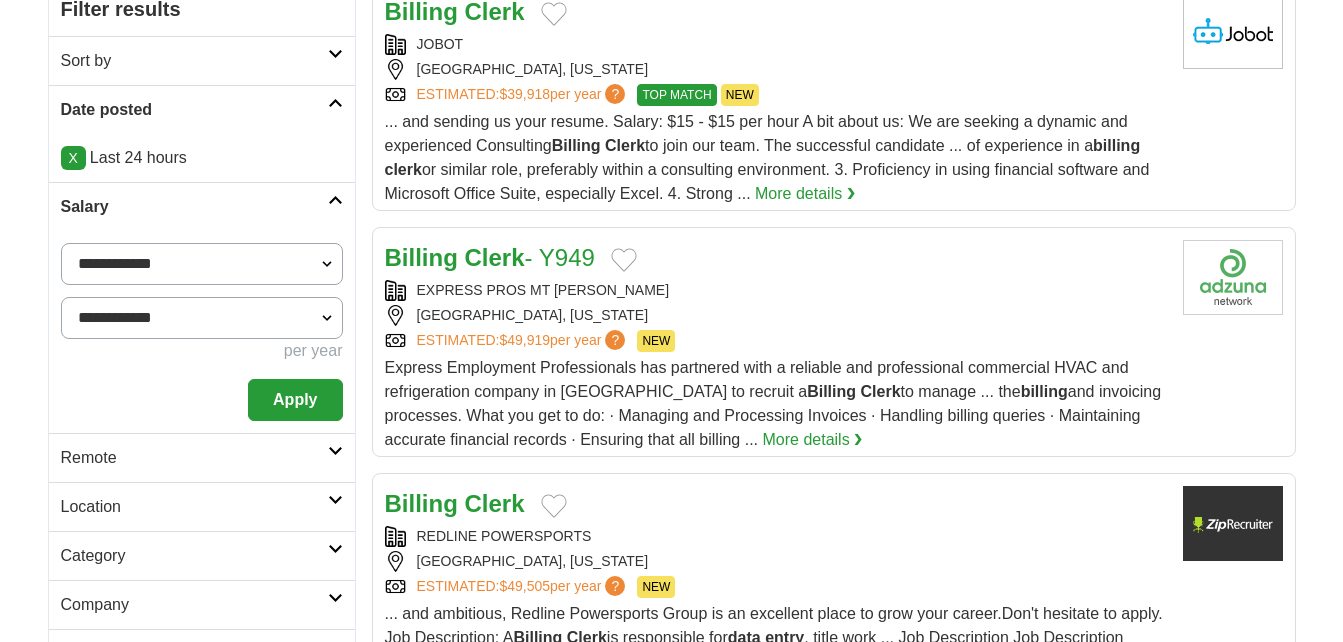 click on "Apply" at bounding box center (295, 400) 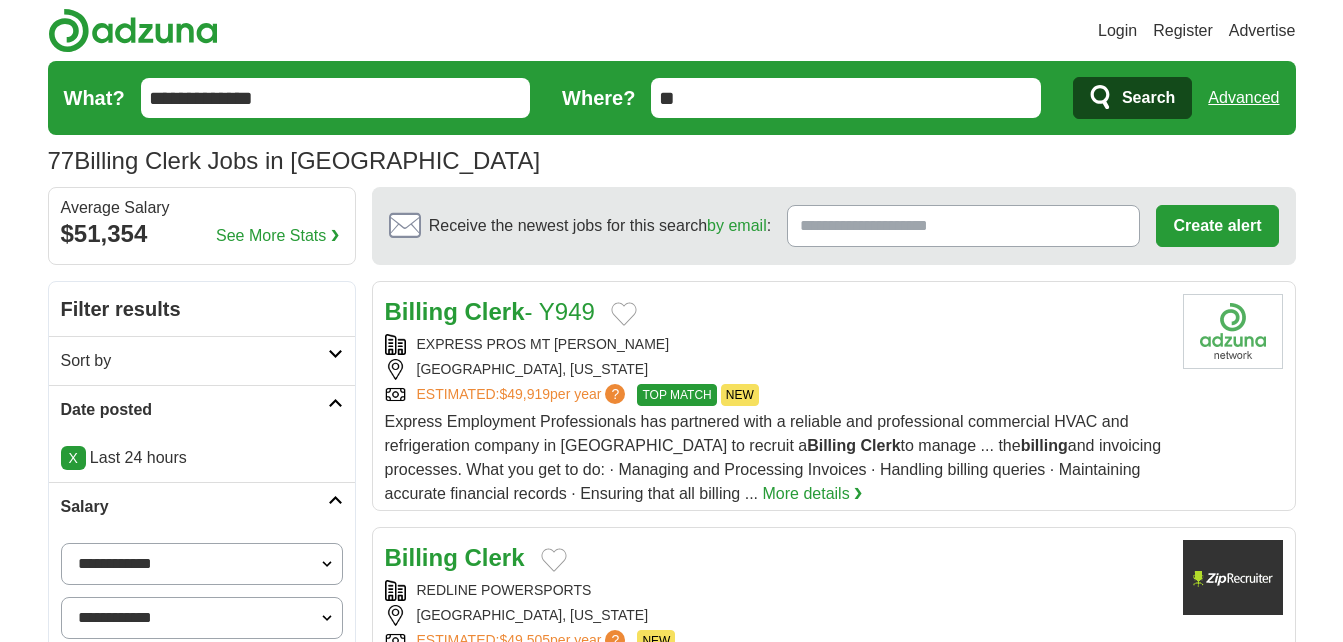 scroll, scrollTop: 0, scrollLeft: 0, axis: both 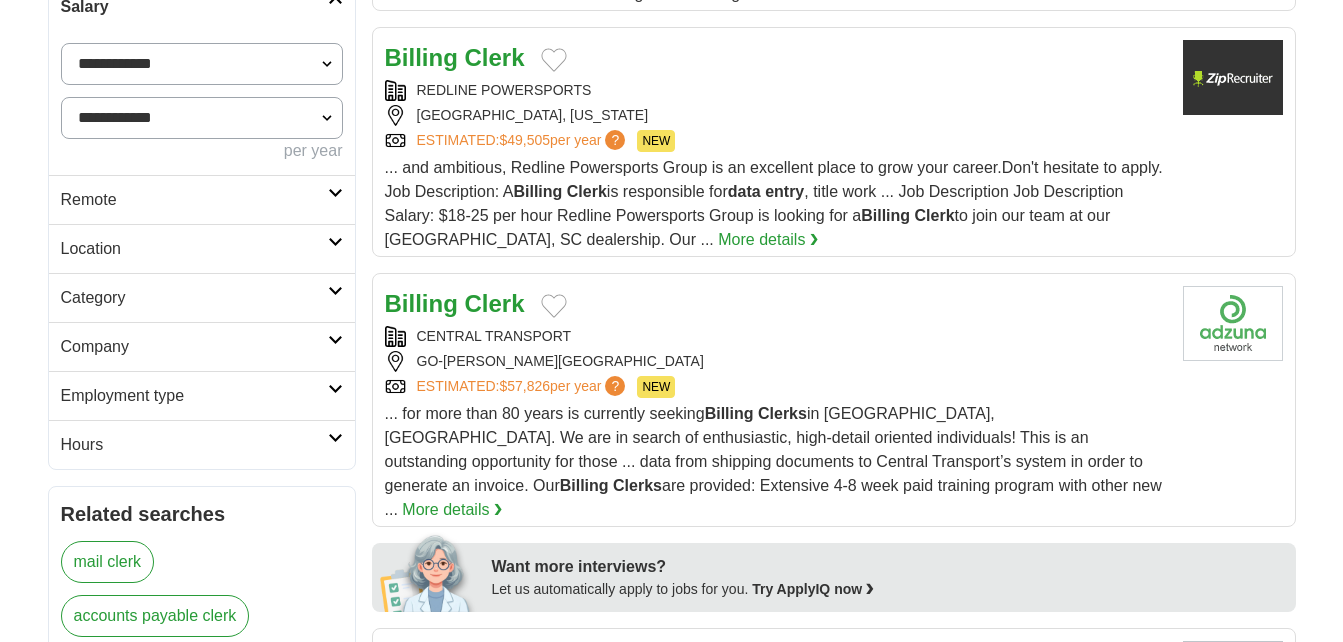 click at bounding box center [335, 193] 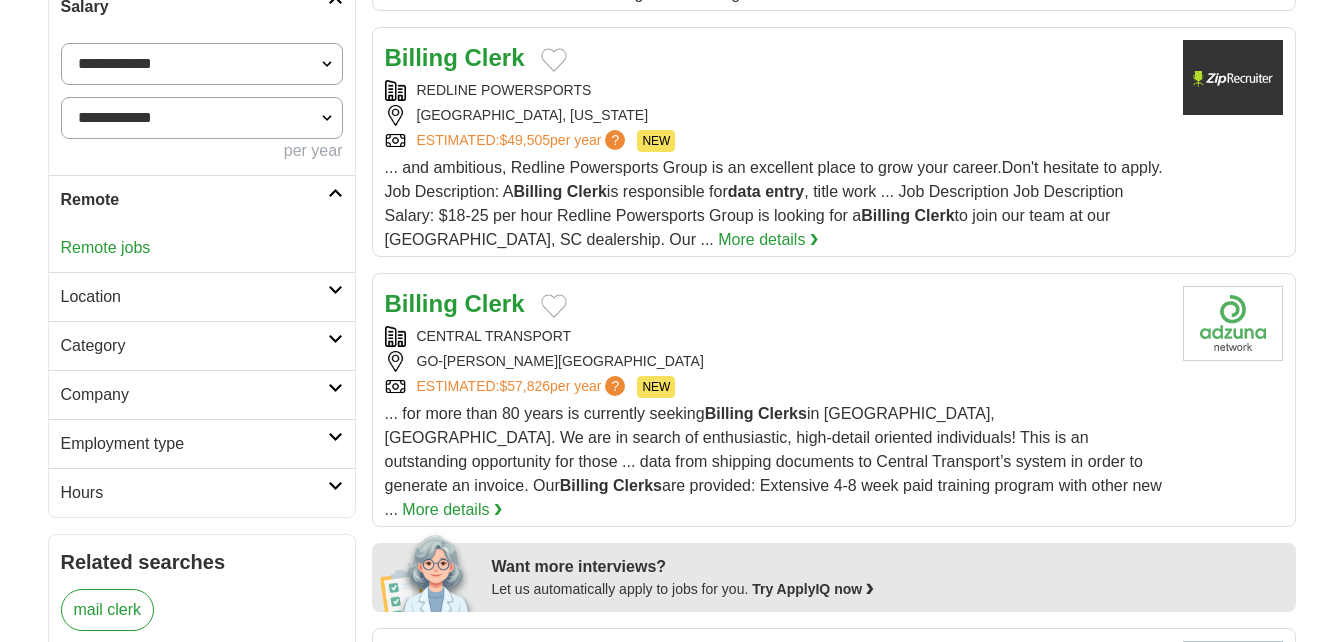 click on "Remote jobs" at bounding box center [106, 247] 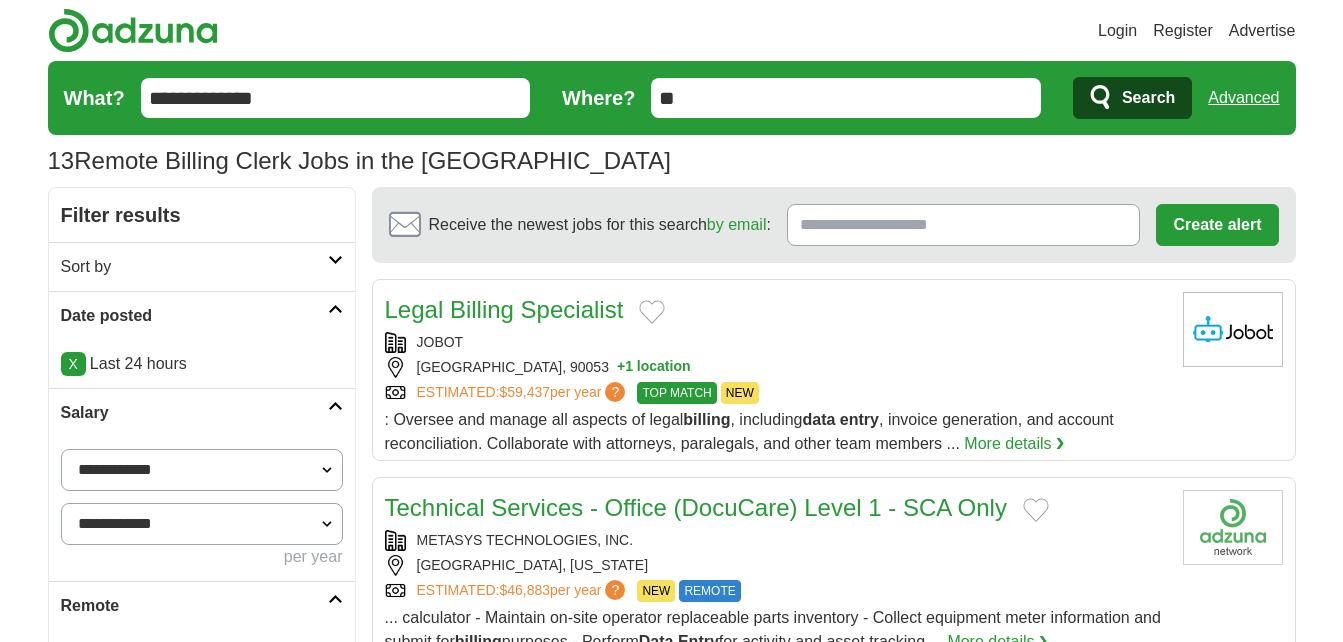 scroll, scrollTop: 0, scrollLeft: 0, axis: both 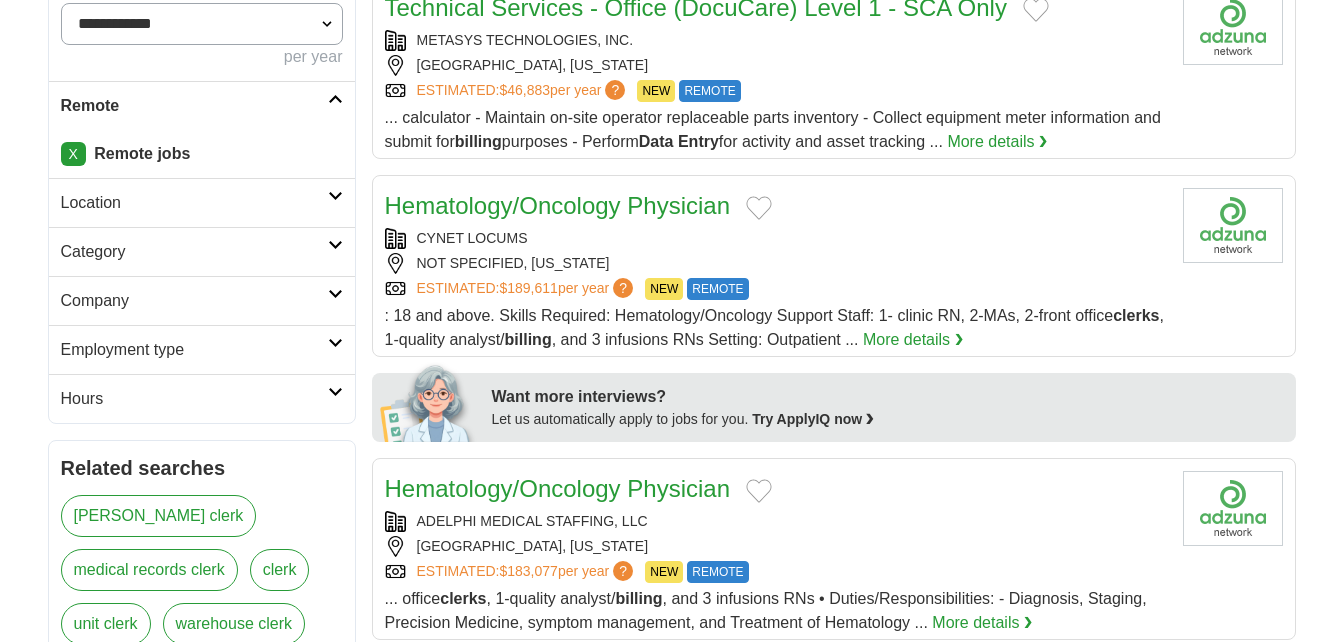click at bounding box center [335, 343] 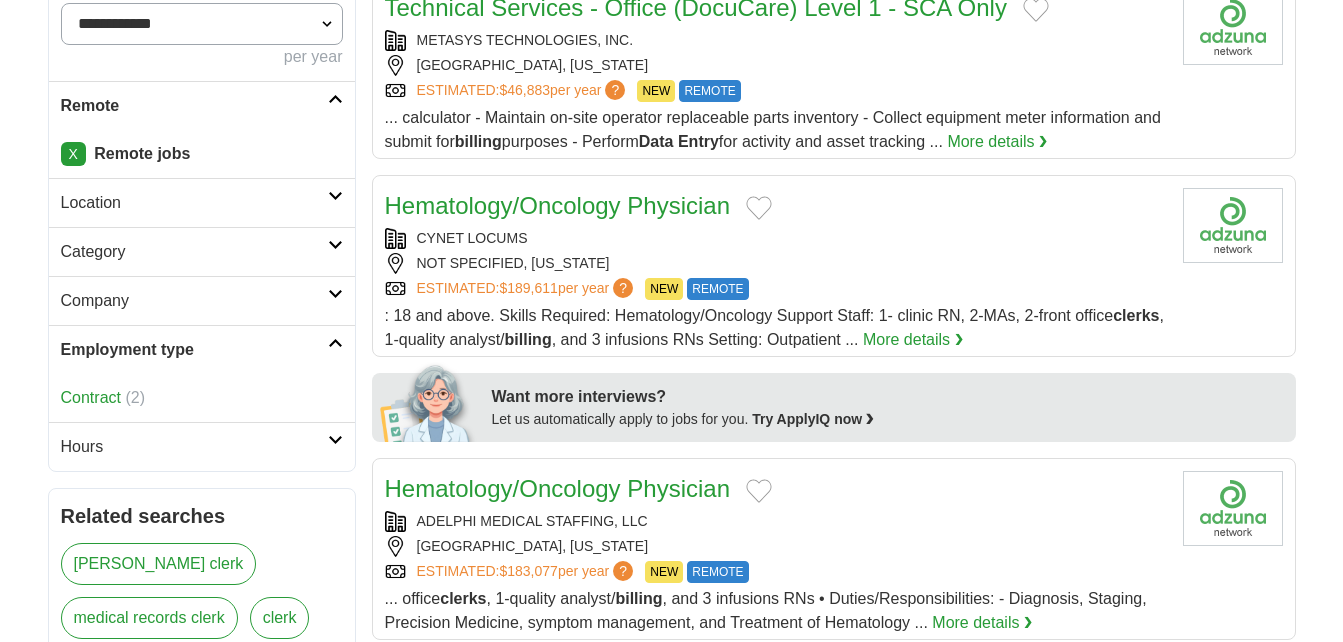 click at bounding box center (335, 343) 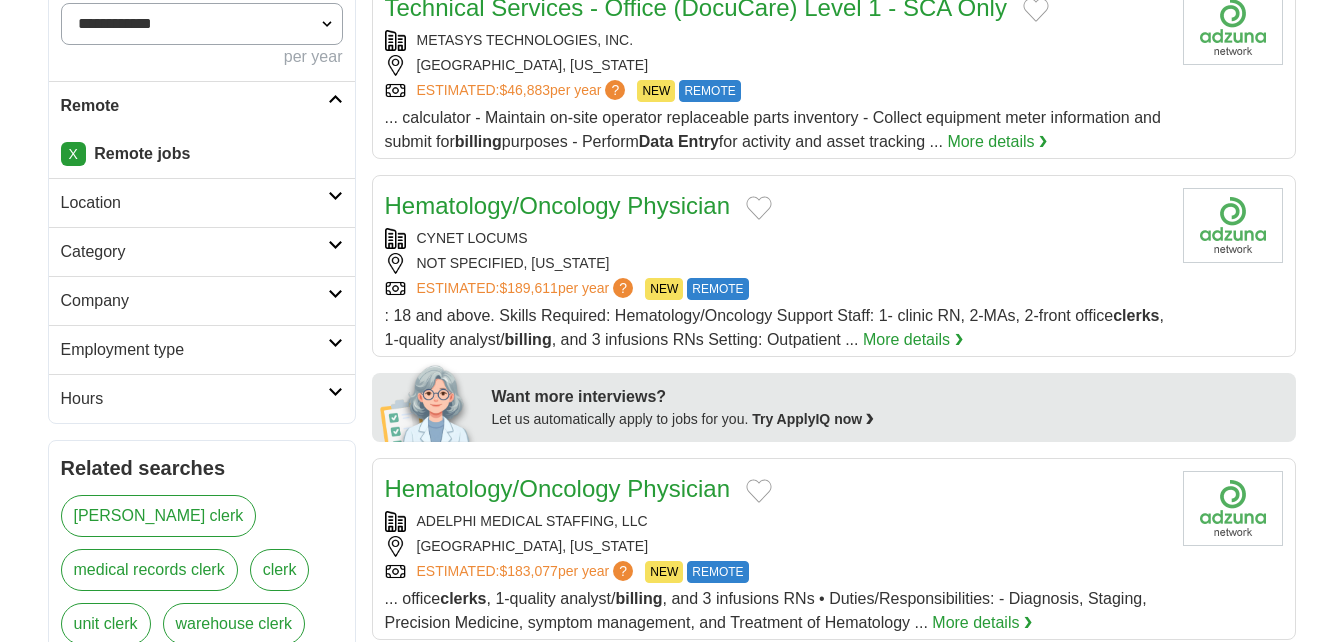 scroll, scrollTop: 0, scrollLeft: 0, axis: both 